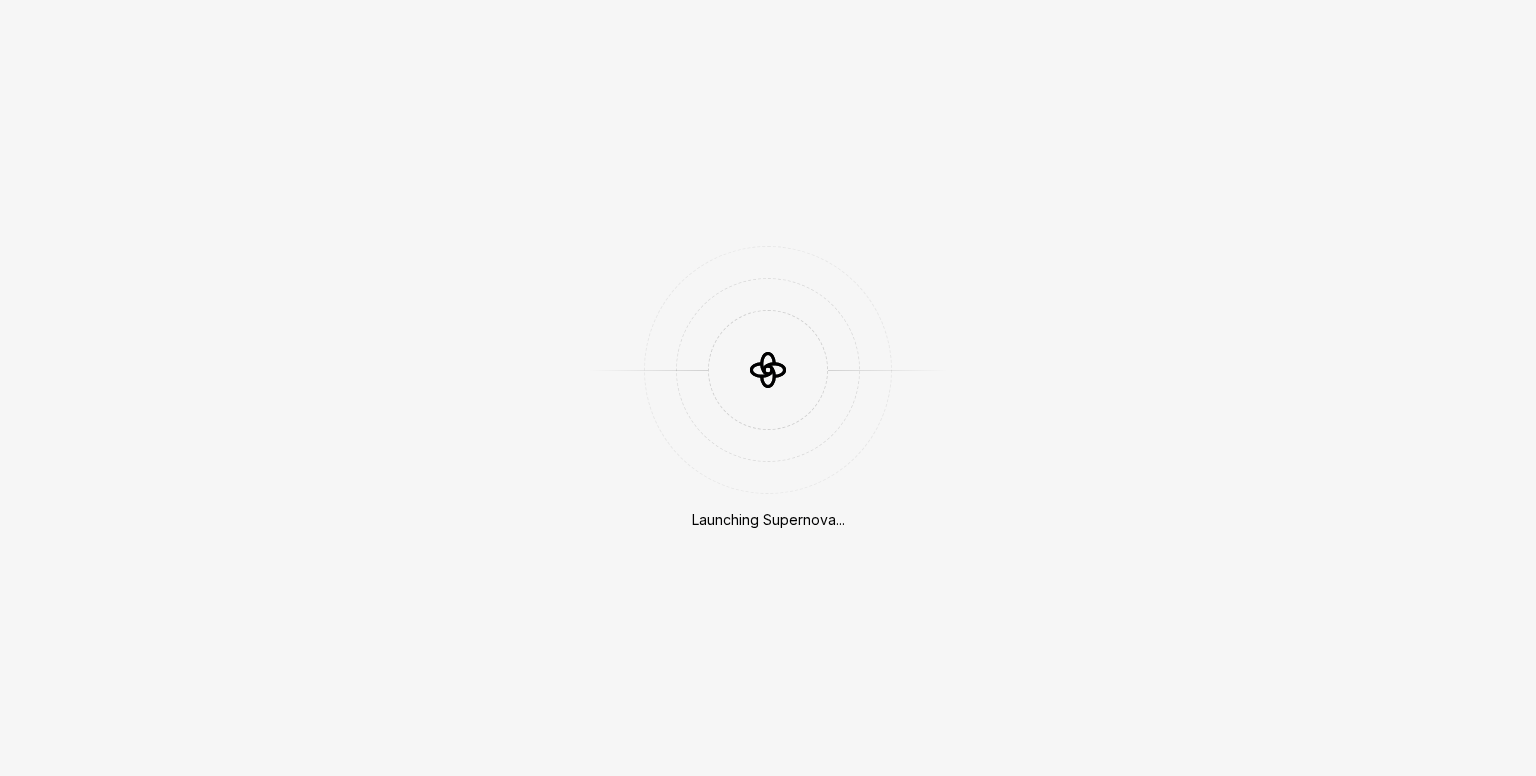 scroll, scrollTop: 0, scrollLeft: 0, axis: both 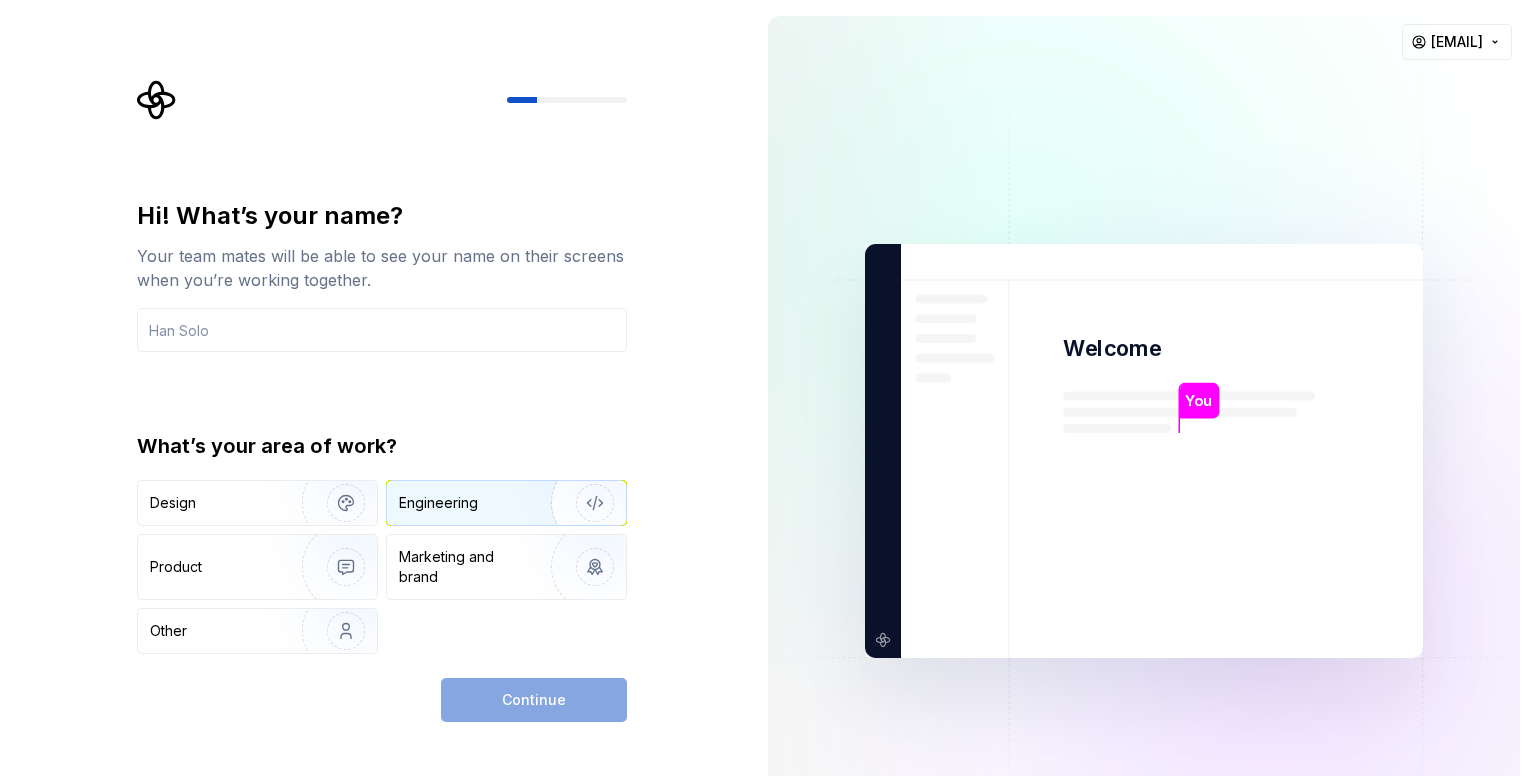 click on "Engineering" at bounding box center (478, 503) 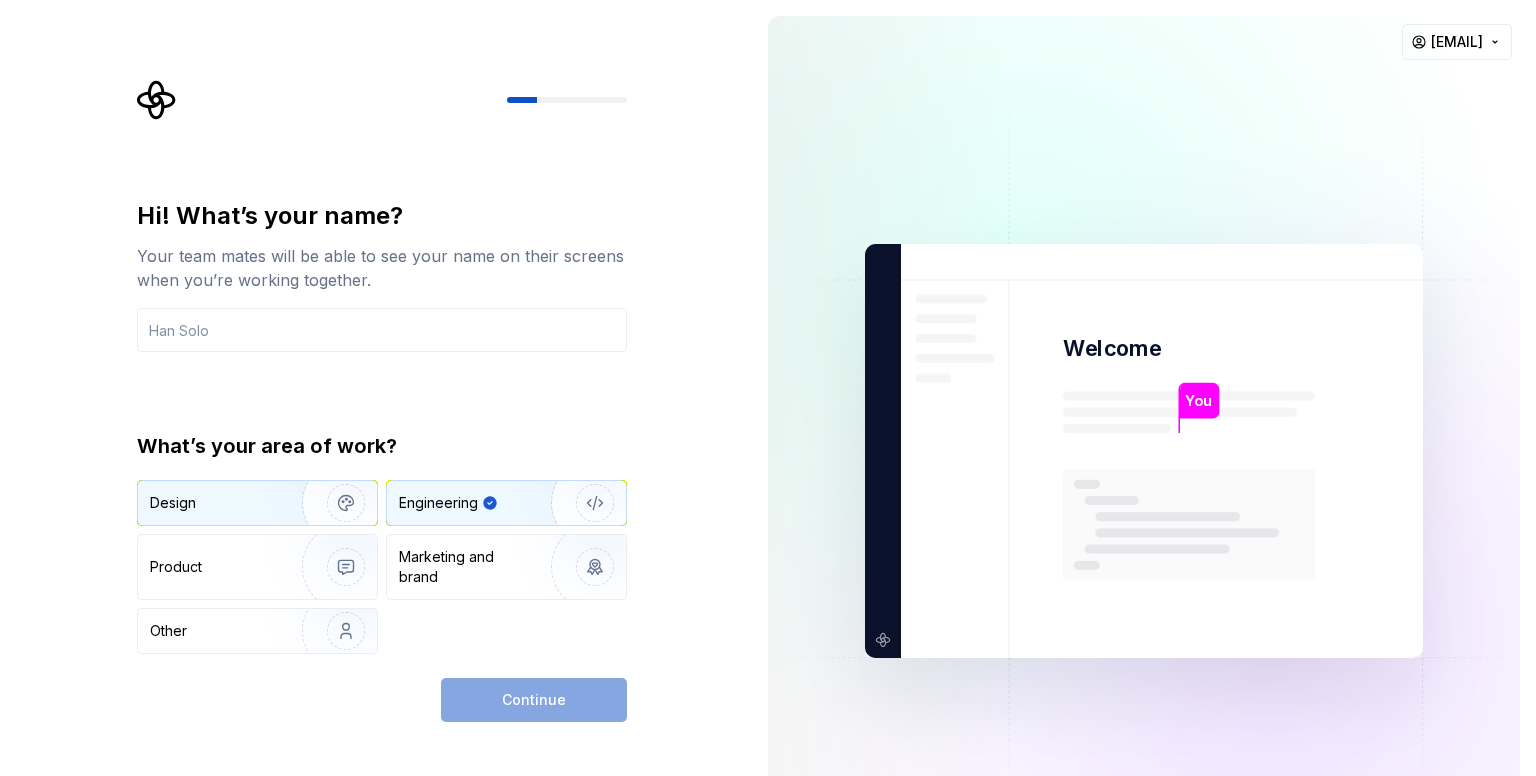 click at bounding box center (333, 503) 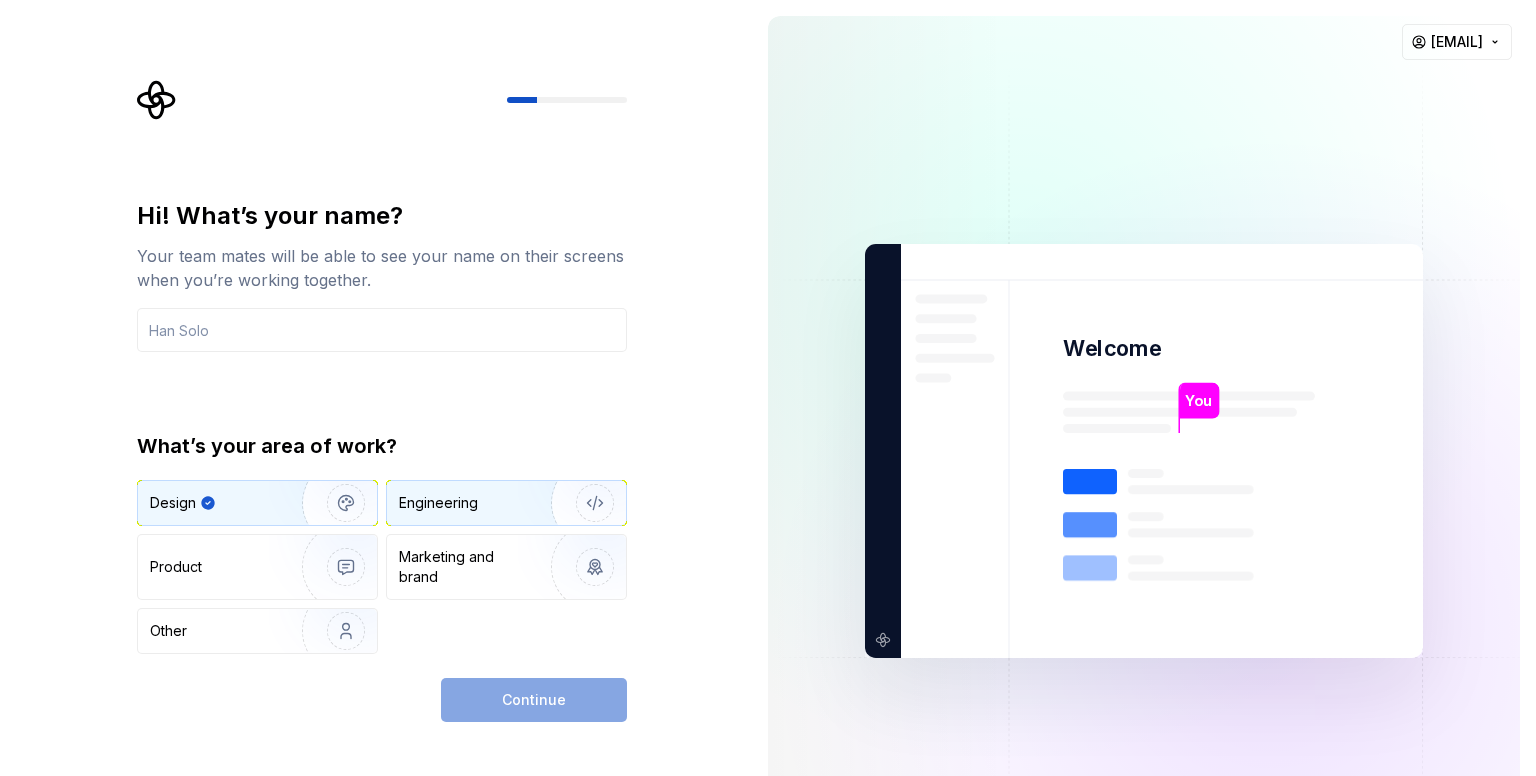 click on "Engineering" at bounding box center [438, 503] 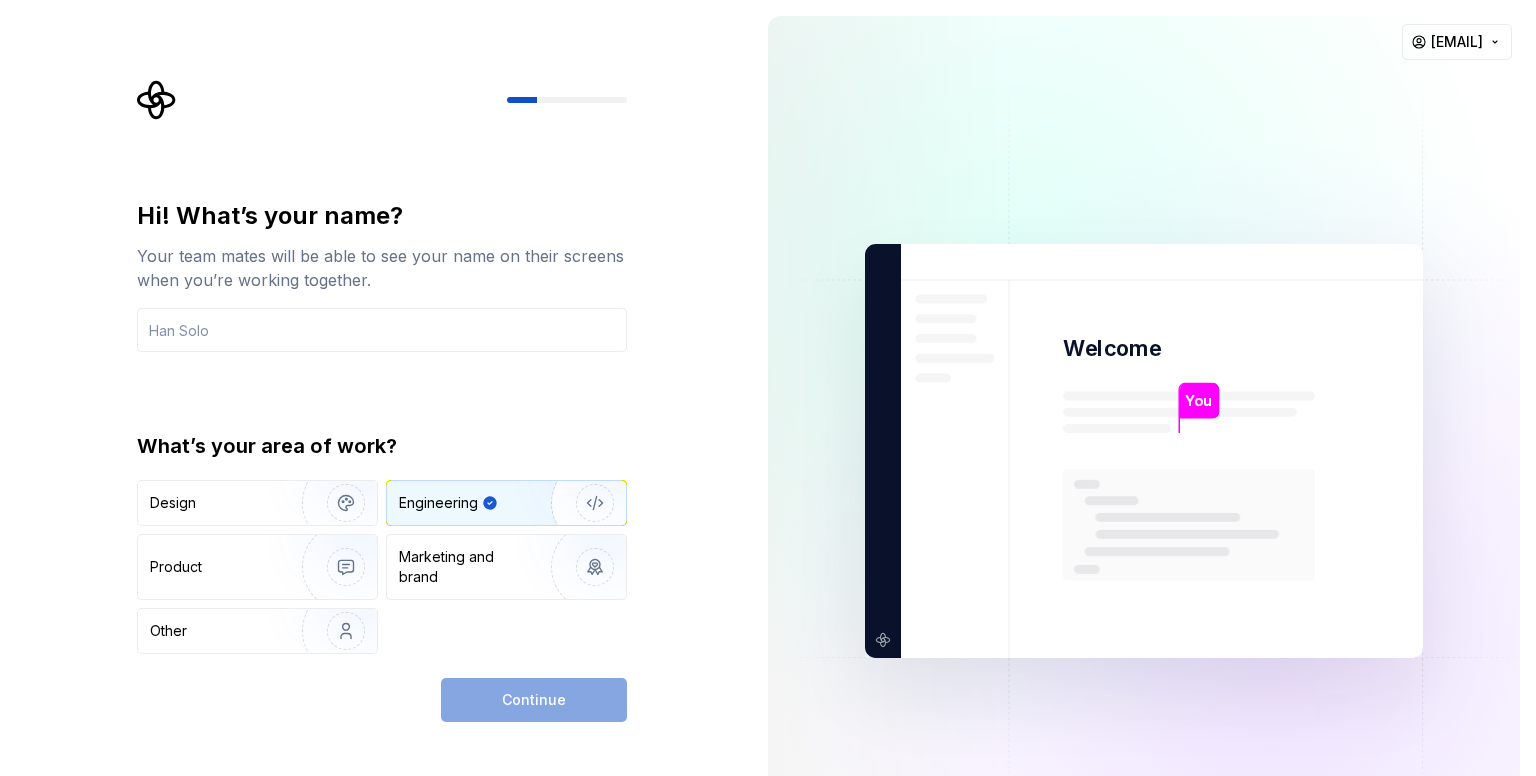 click on "Continue" at bounding box center [534, 700] 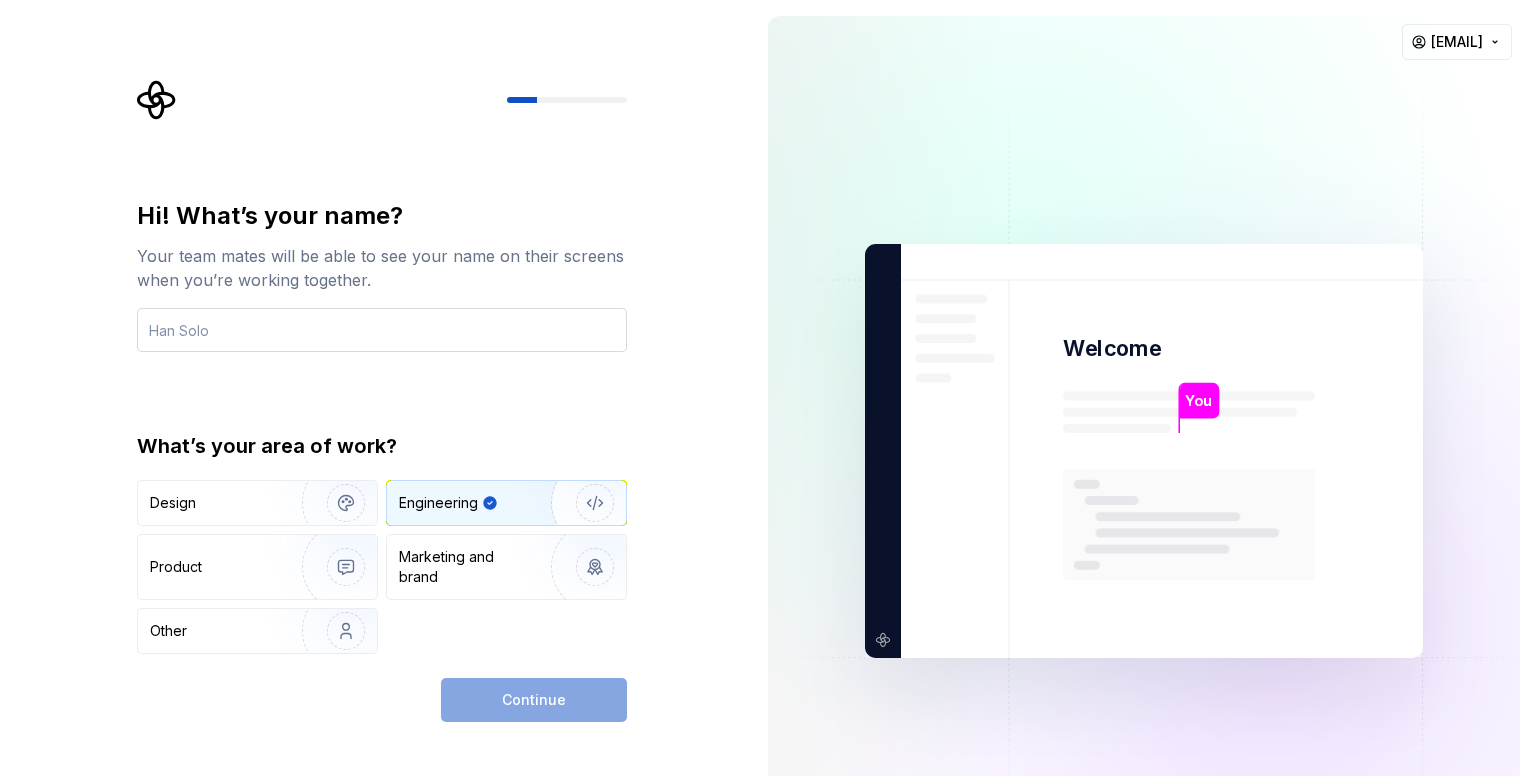 click at bounding box center [382, 330] 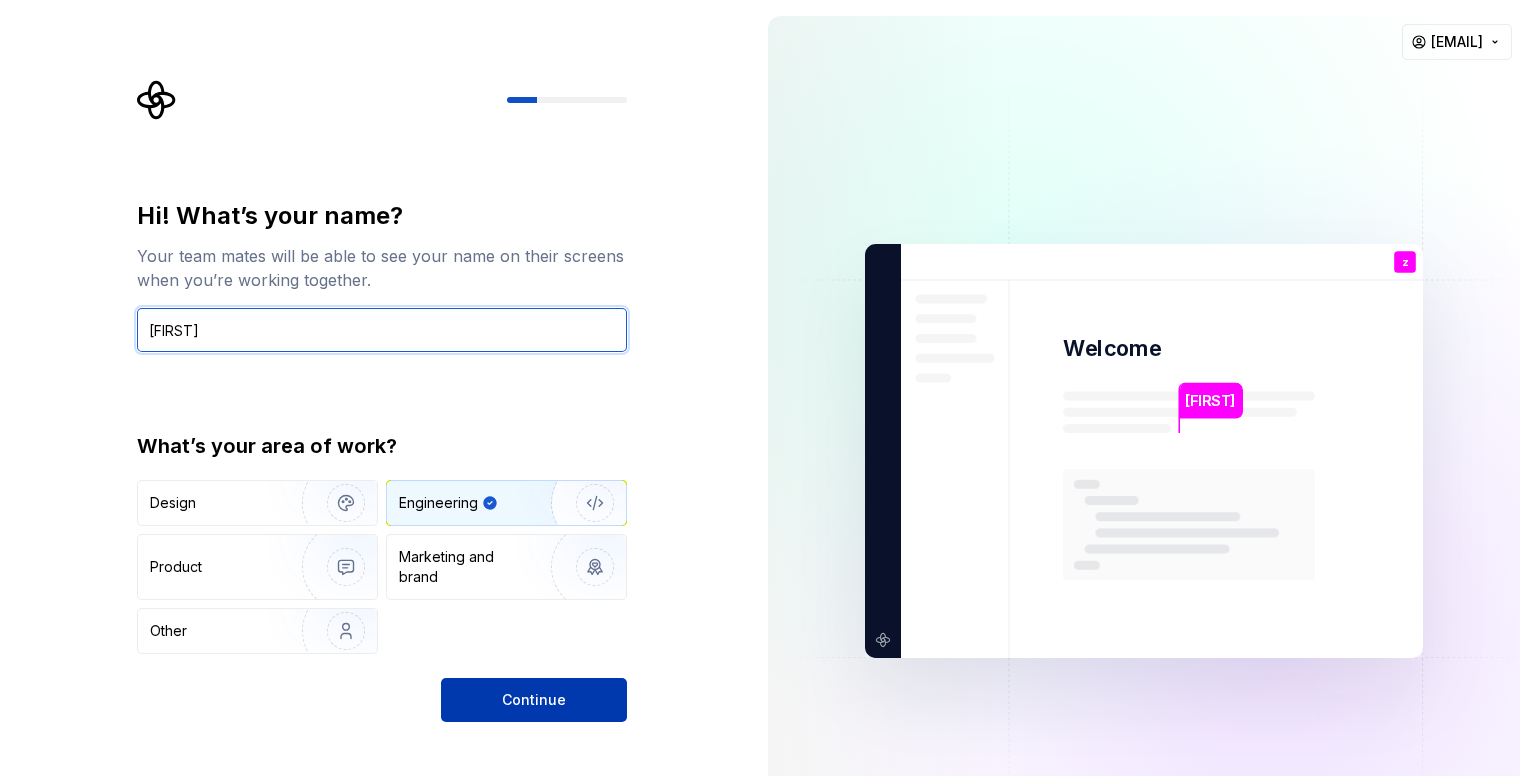 type on "[FIRST]" 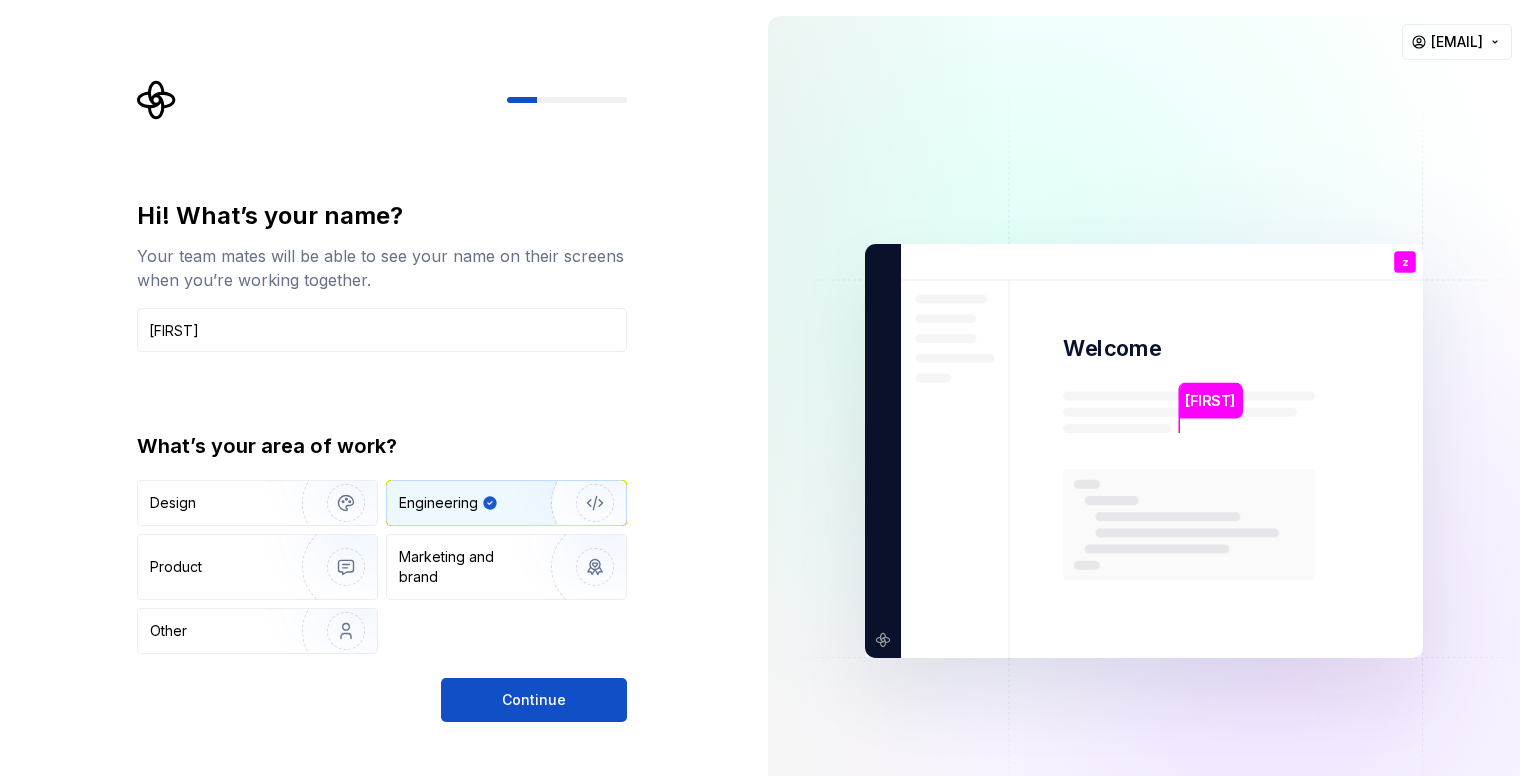 drag, startPoint x: 564, startPoint y: 705, endPoint x: 572, endPoint y: 696, distance: 12.0415945 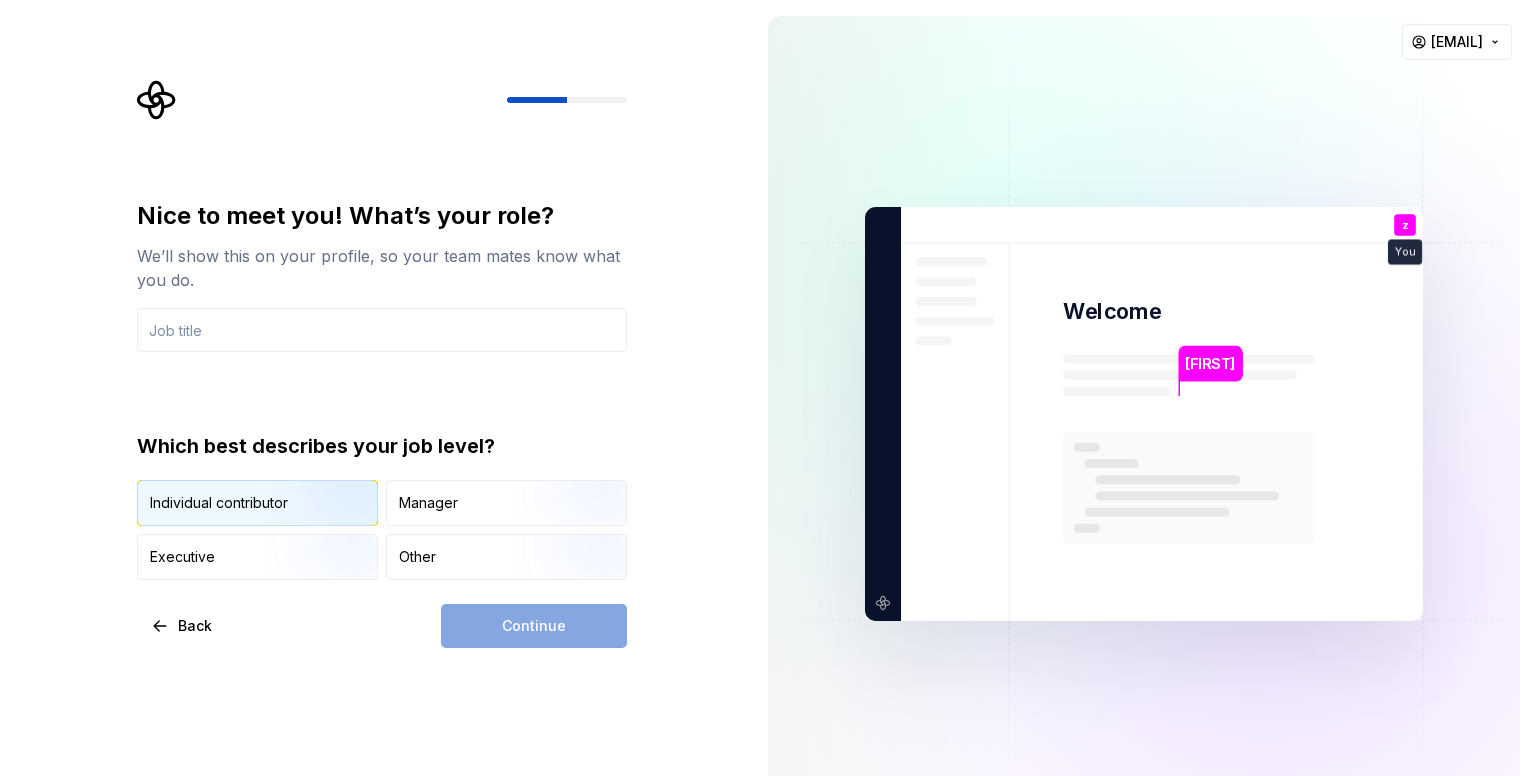 click at bounding box center (329, 528) 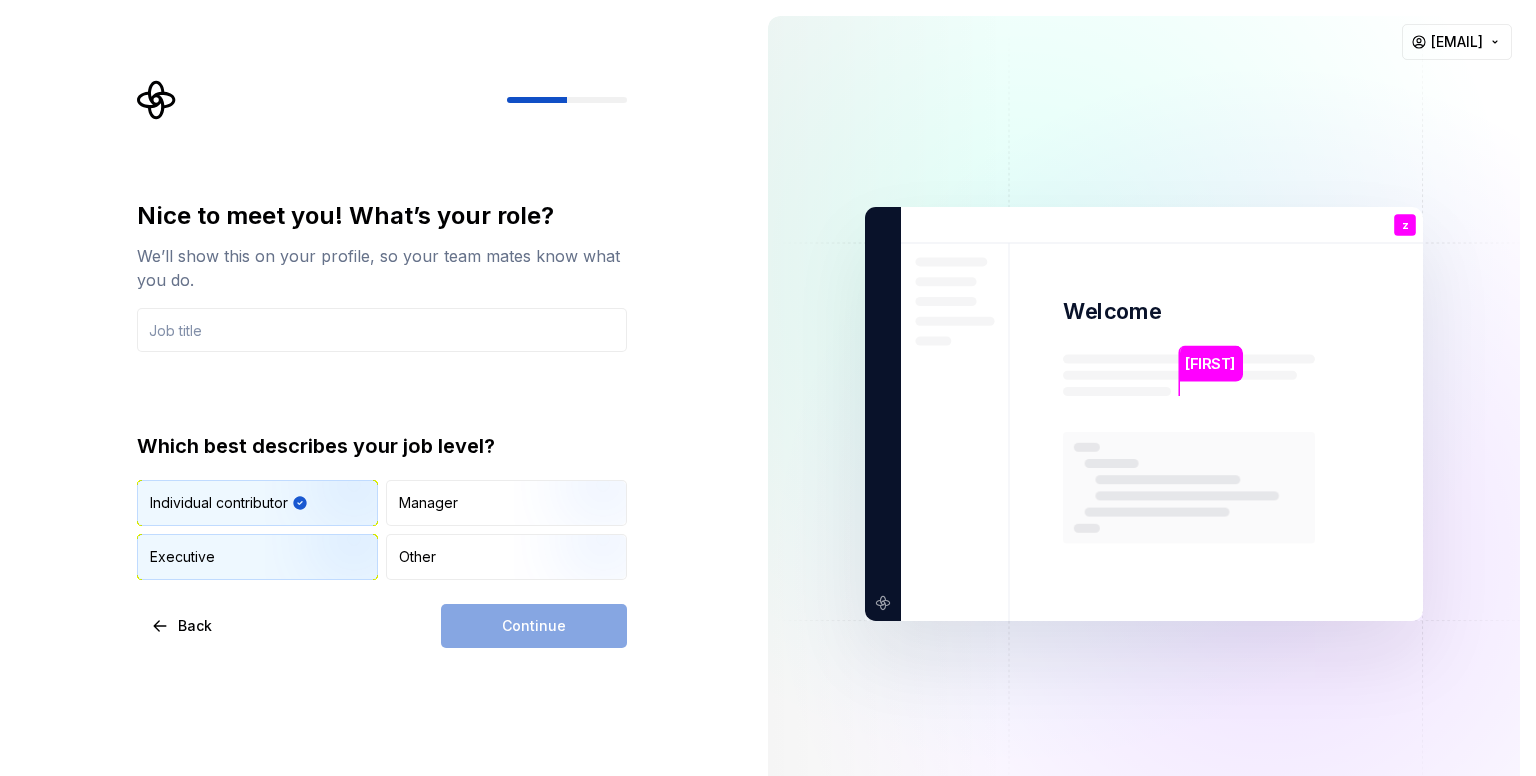 click at bounding box center [329, 582] 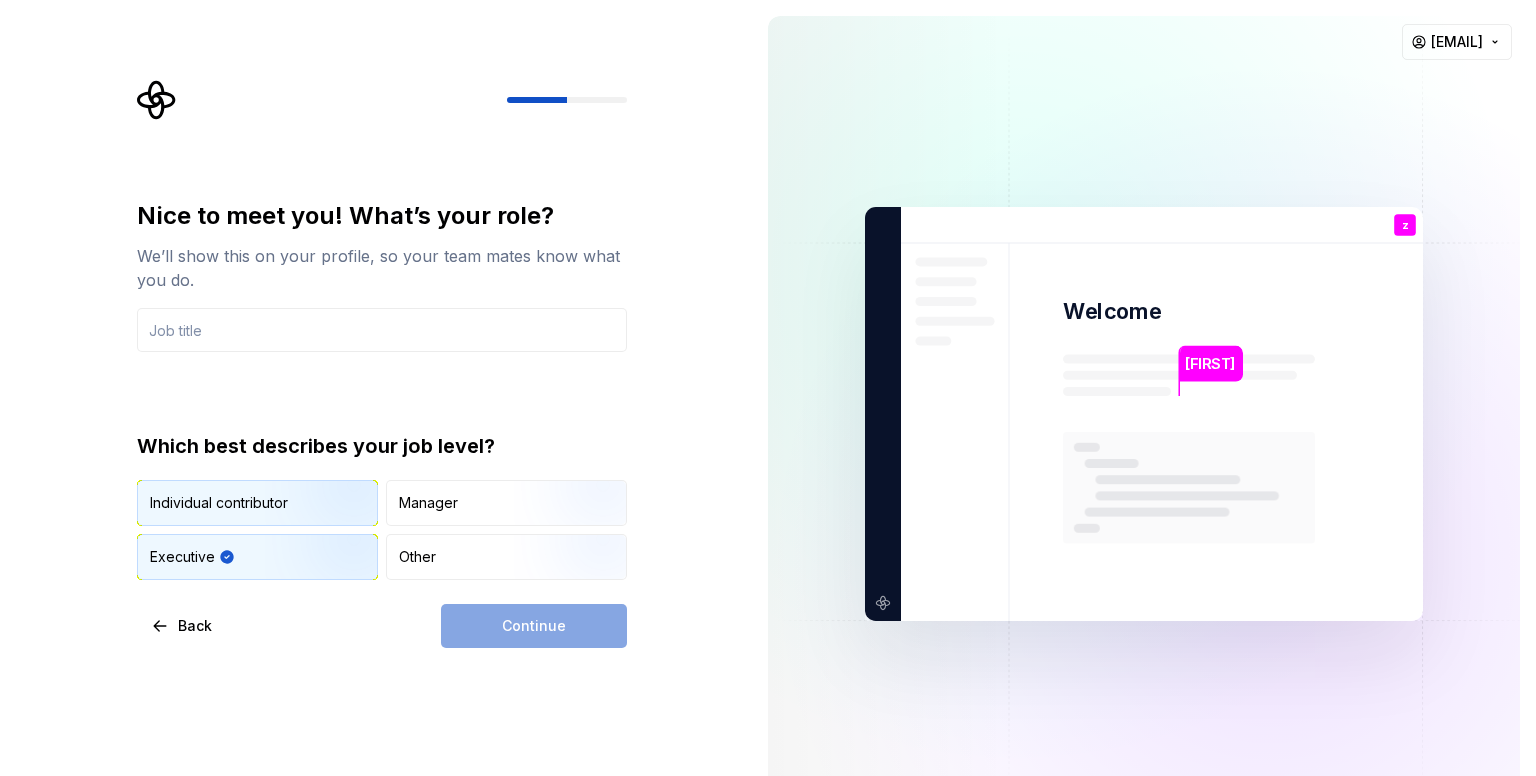 click at bounding box center (329, 528) 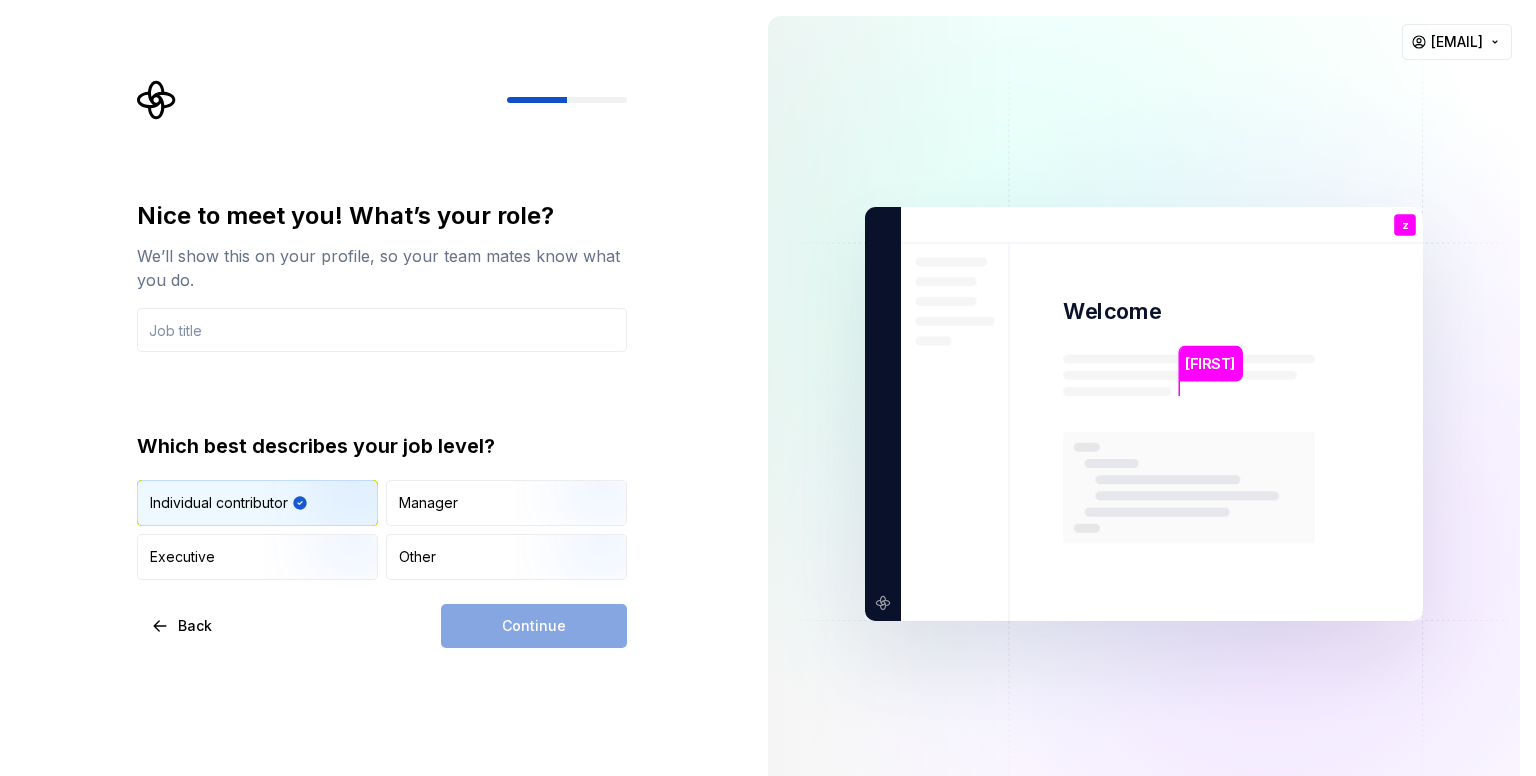 click on "Continue" at bounding box center (534, 626) 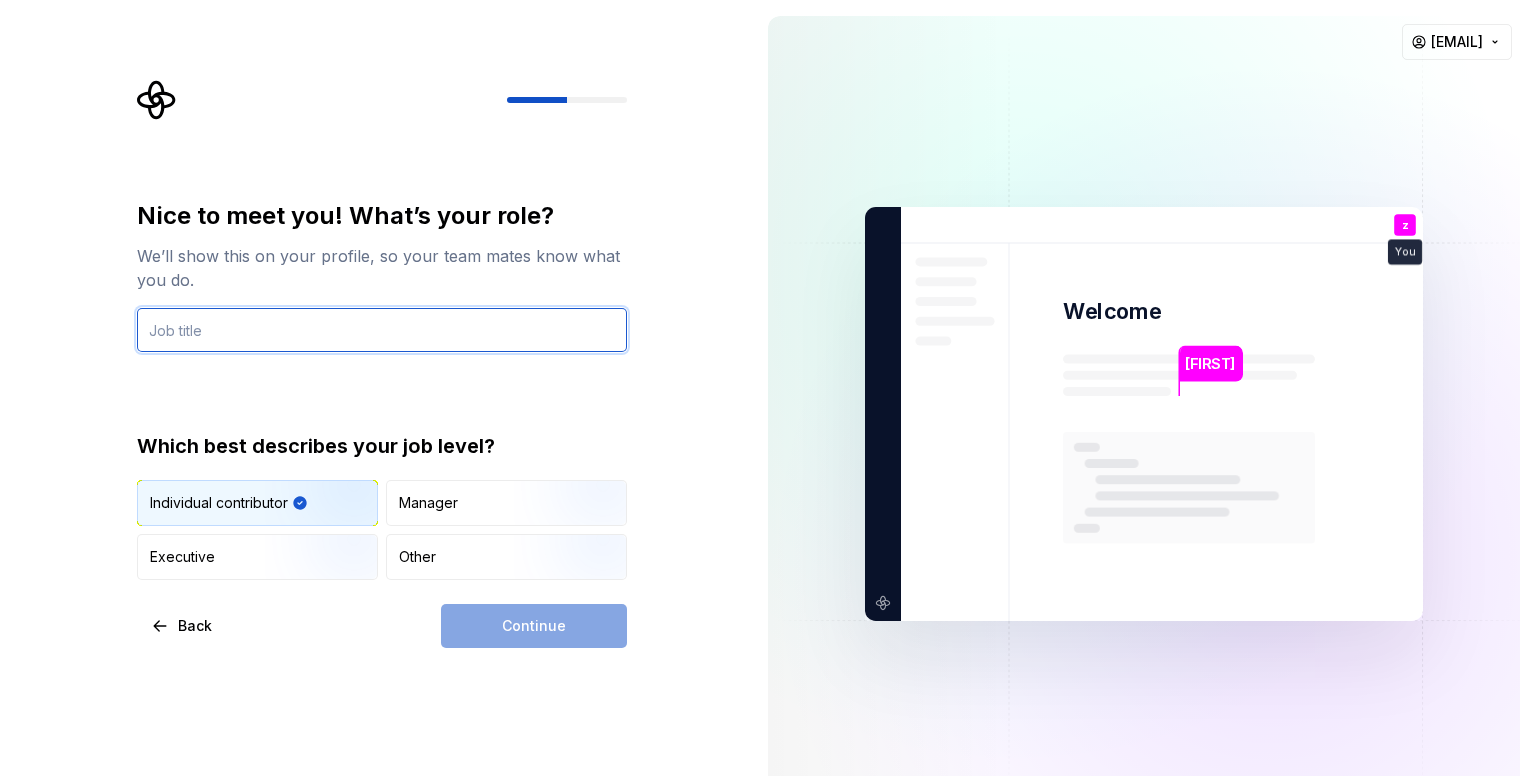 click at bounding box center (382, 330) 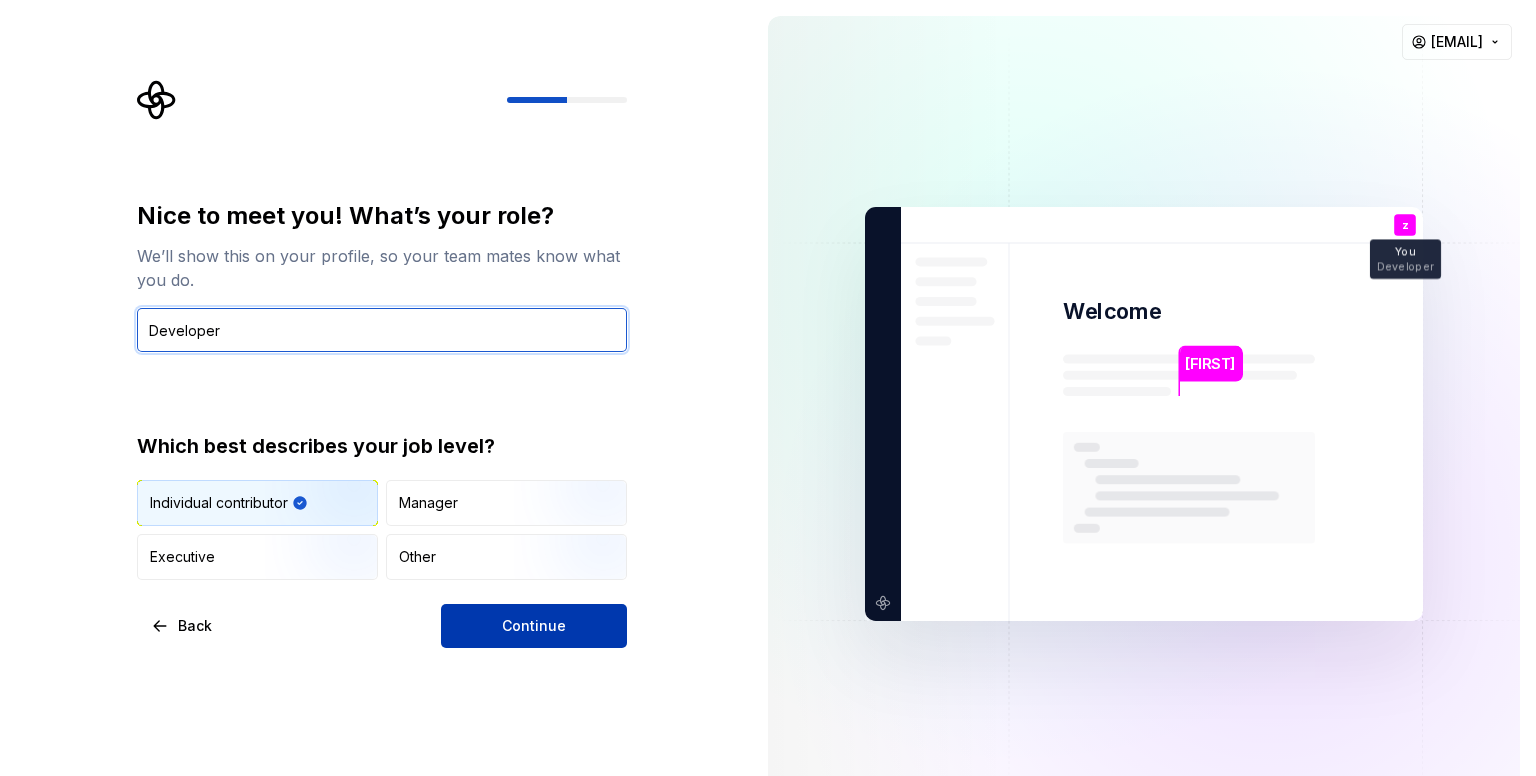 type on "Developer" 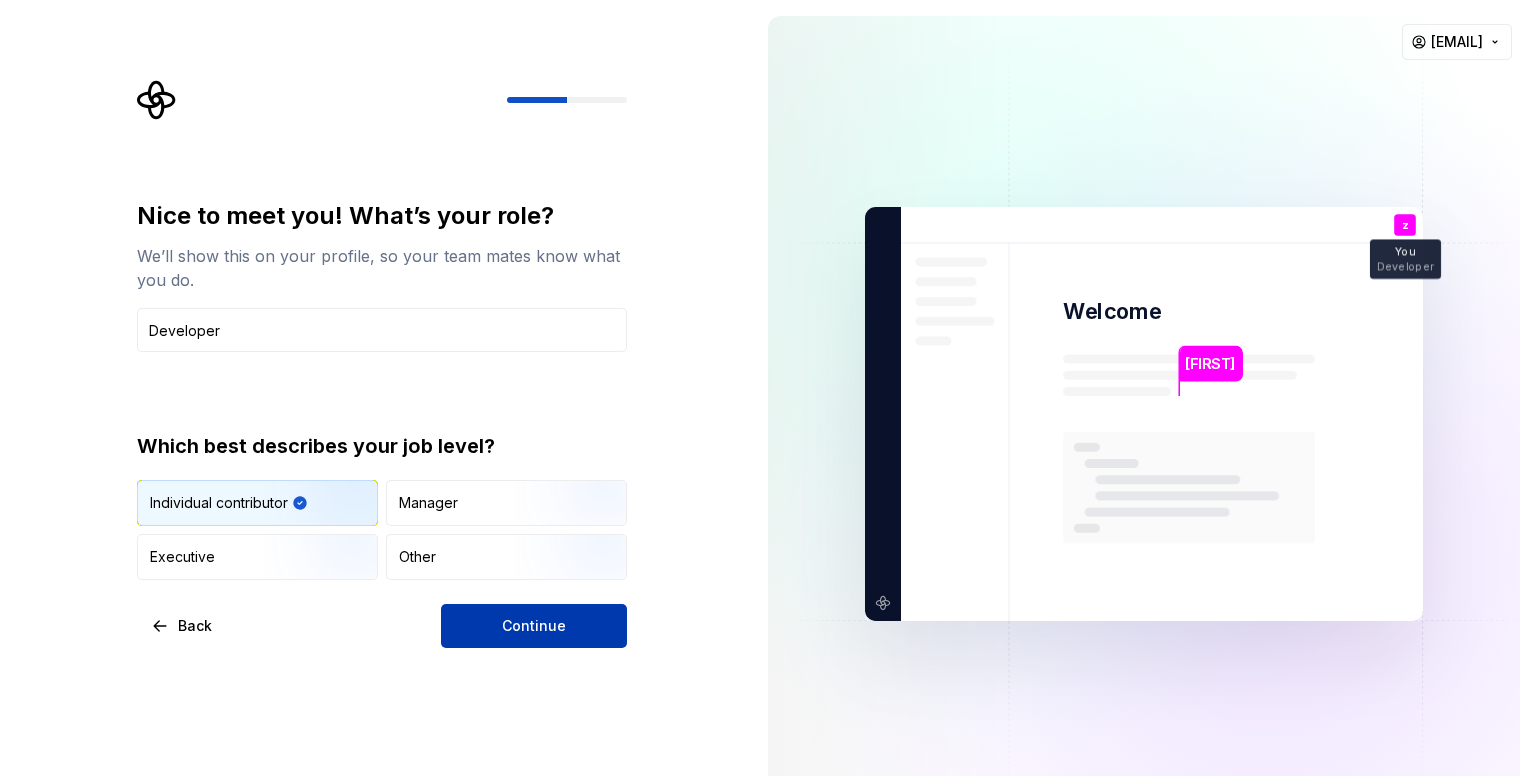 click on "Continue" at bounding box center (534, 626) 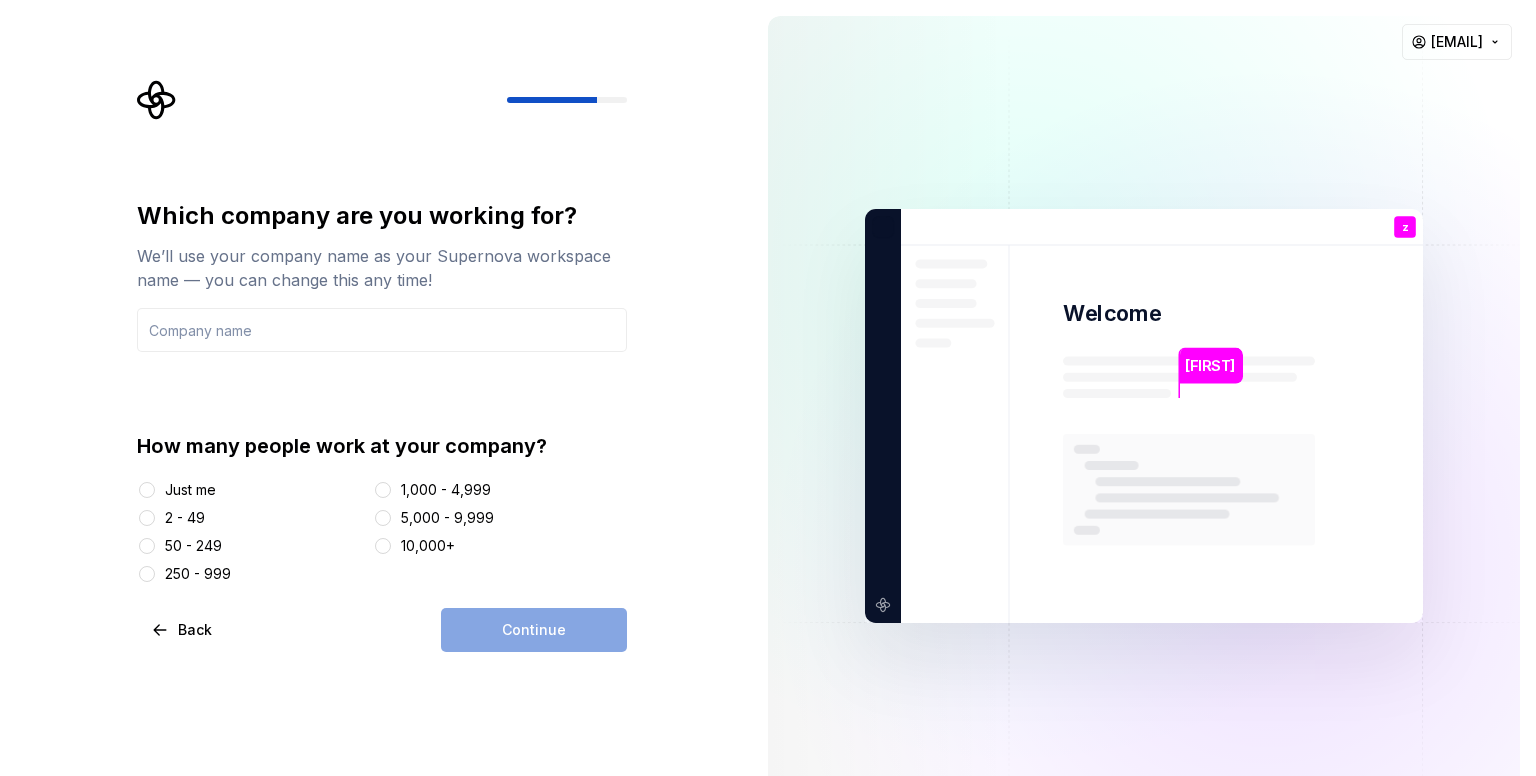 click on "Which company are you working for? We’ll use your company name as your Supernova workspace name — you can change this any time! How many people work at your company? Just me 2 - 49 50 - 249 250 - 999 1,000 - 4,999 5,000 - 9,999 10,000+" at bounding box center [382, 392] 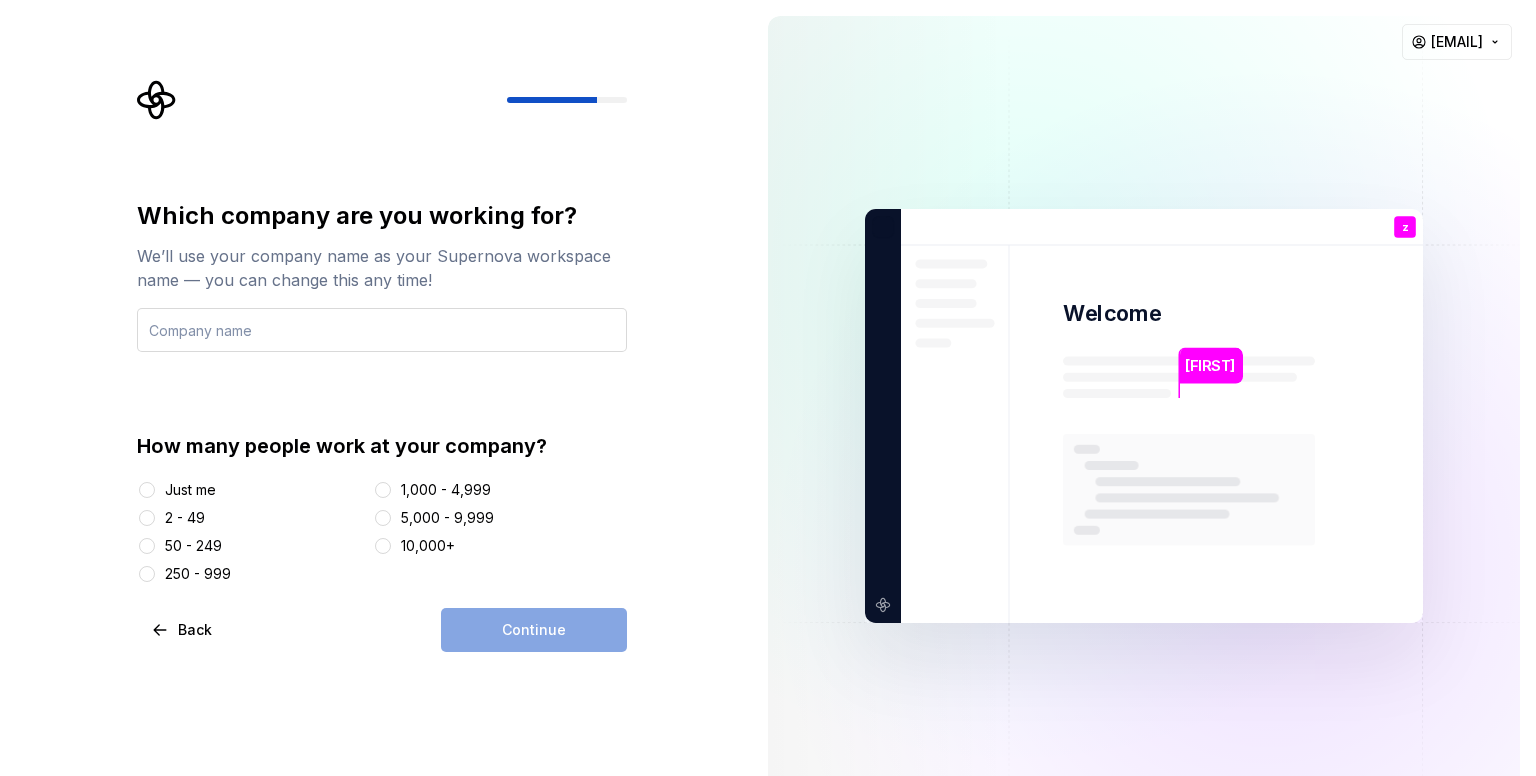 click at bounding box center [382, 330] 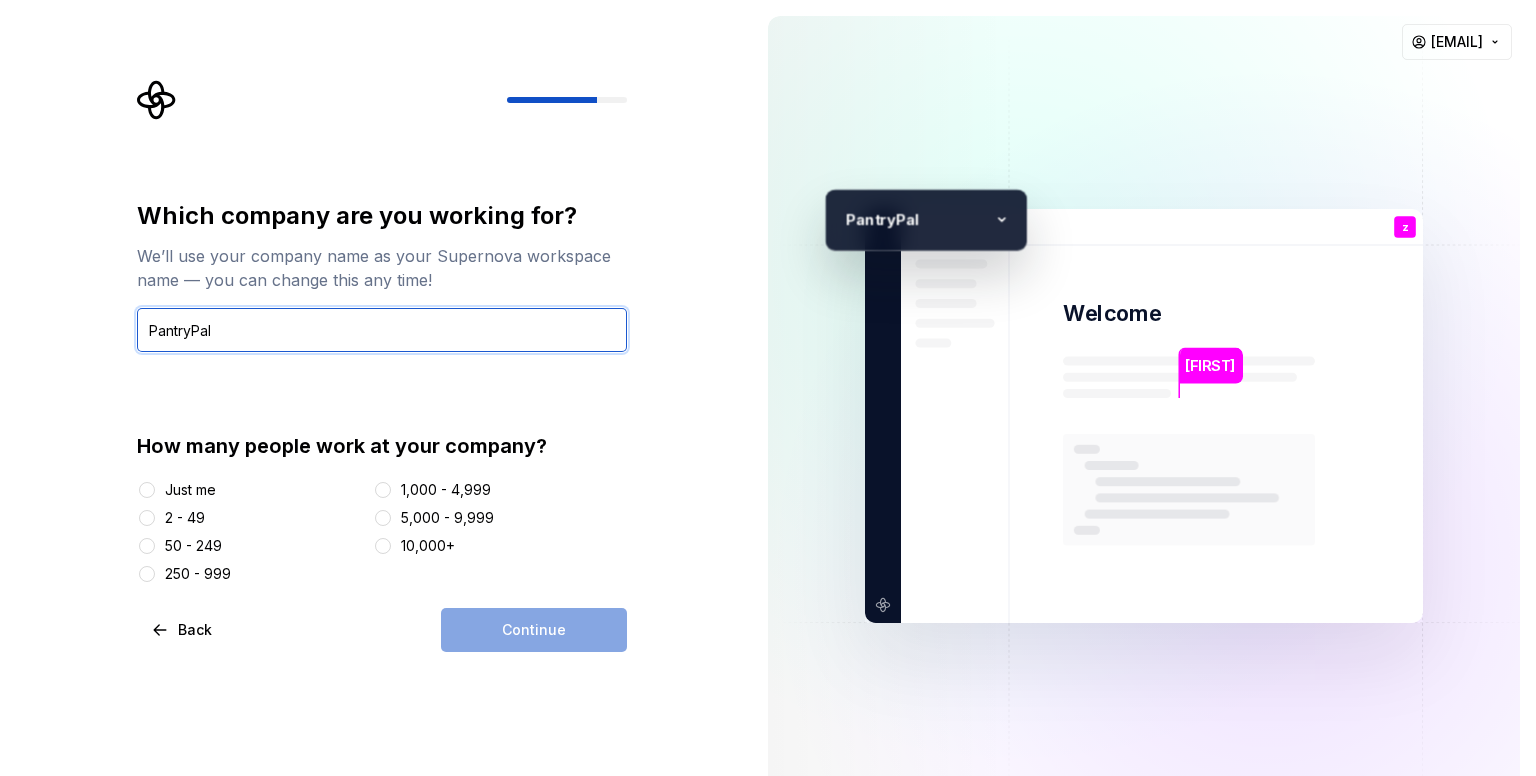 type on "PantryPal" 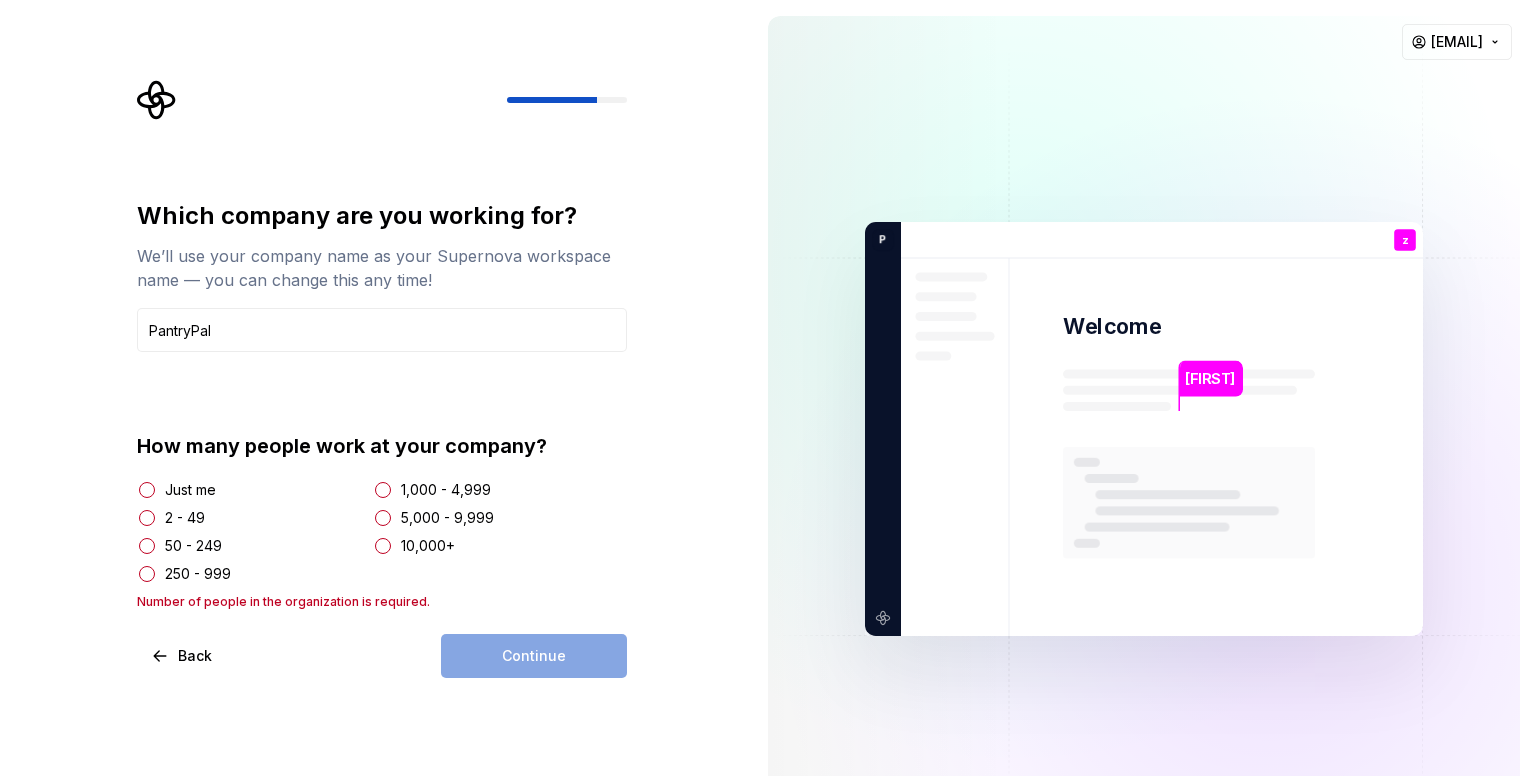 click on "Which company are you working for? We’ll use your company name as your Supernova workspace name — you can change this any time! PantryPal How many people work at your company? Just me 2 - 49 50 - 249 250 - 999 1,000 - 4,999 5,000 - 9,999 10,000+ Number of people in the organization is required. Back Continue" at bounding box center (388, 379) 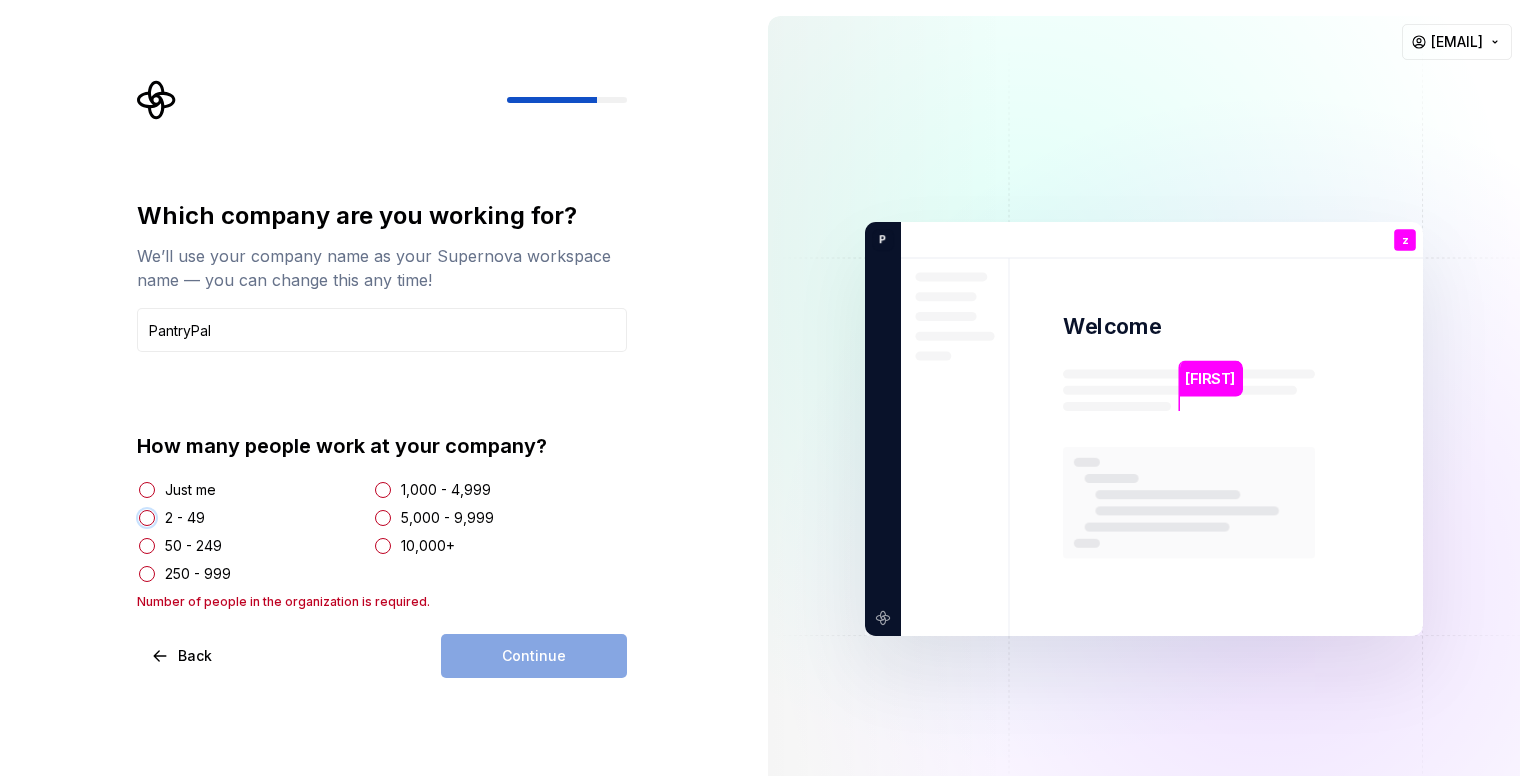click on "2 - 49" at bounding box center [147, 518] 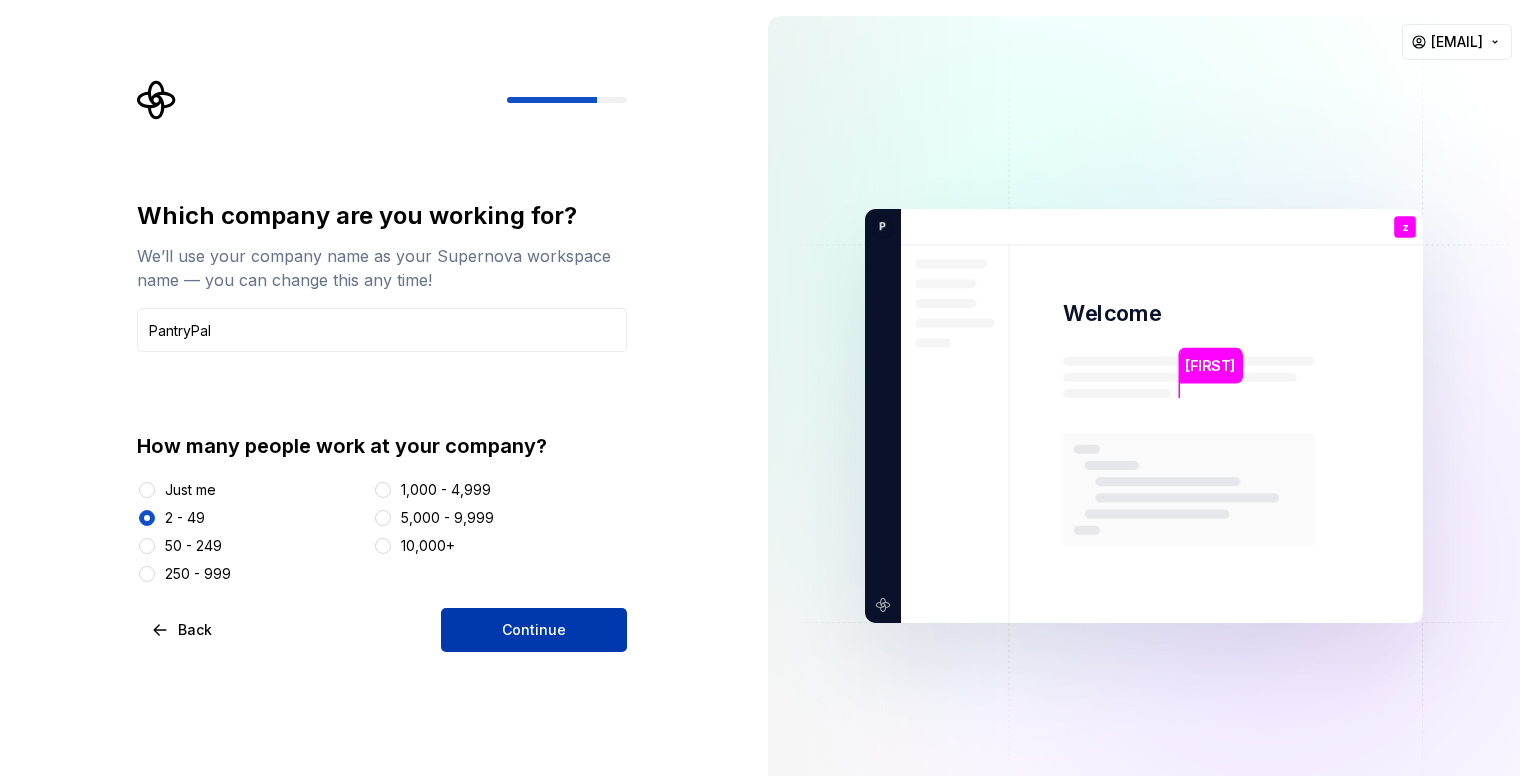 click on "Continue" at bounding box center (534, 630) 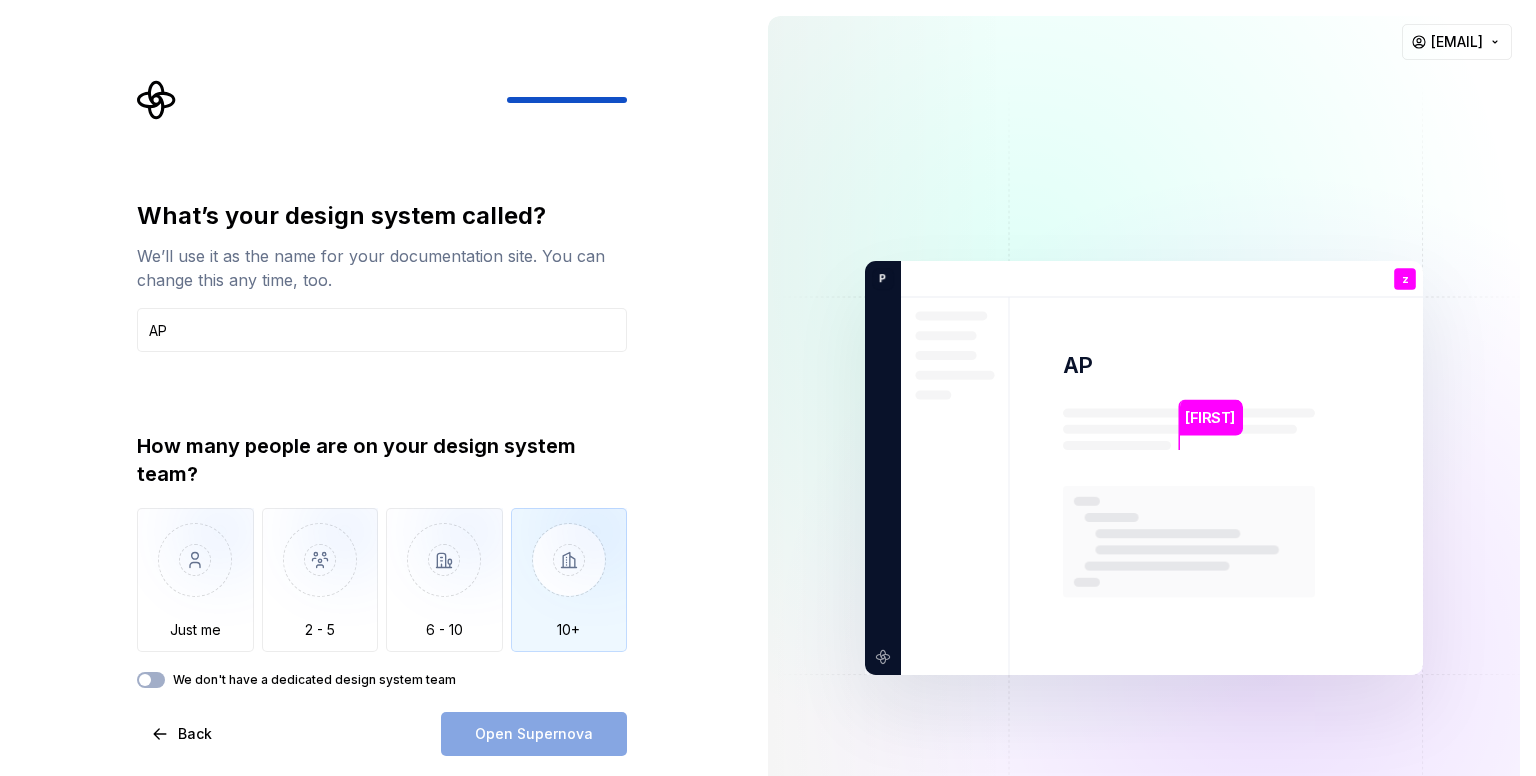 type on "A" 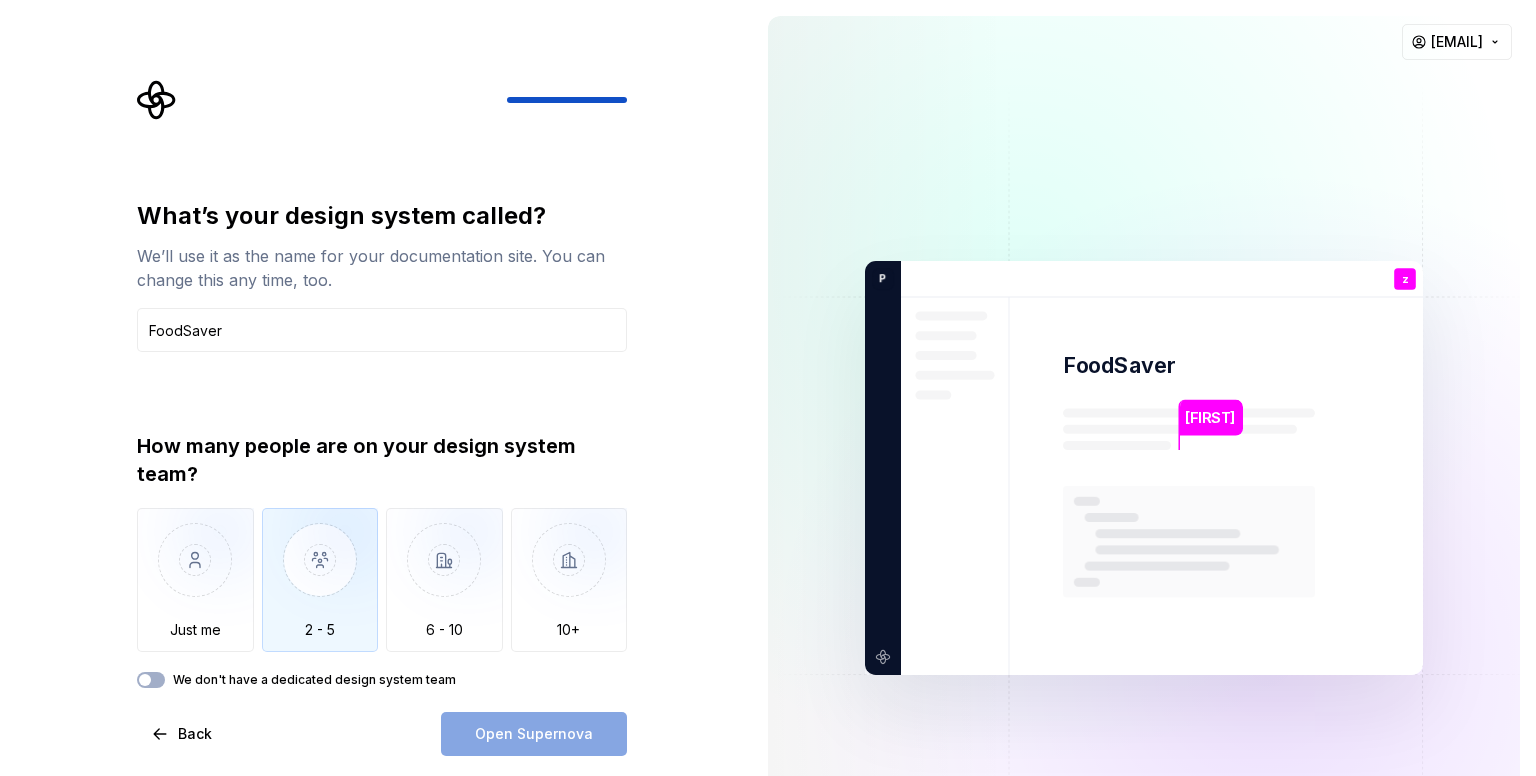 type on "FoodSaver" 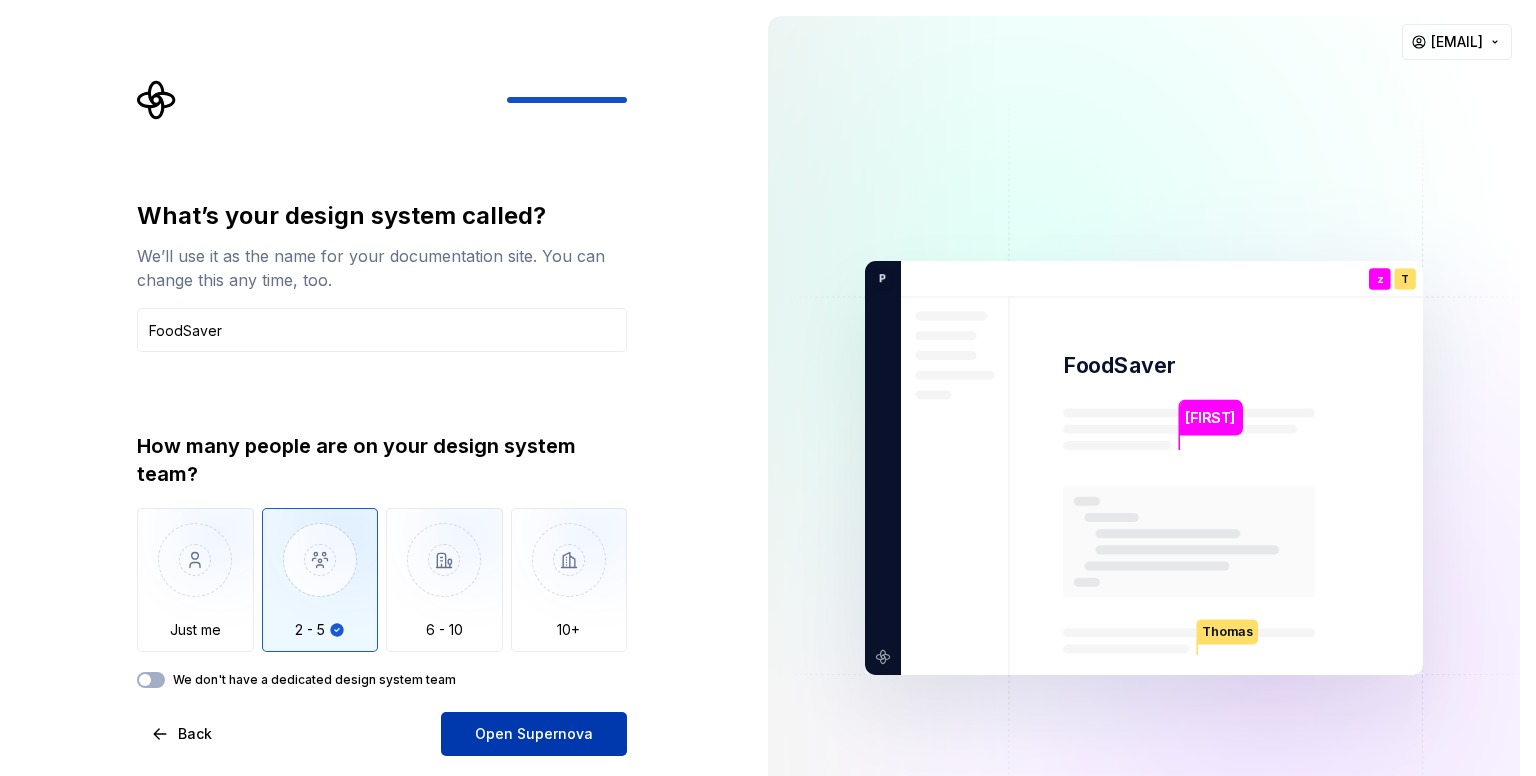 click on "Open Supernova" at bounding box center [534, 734] 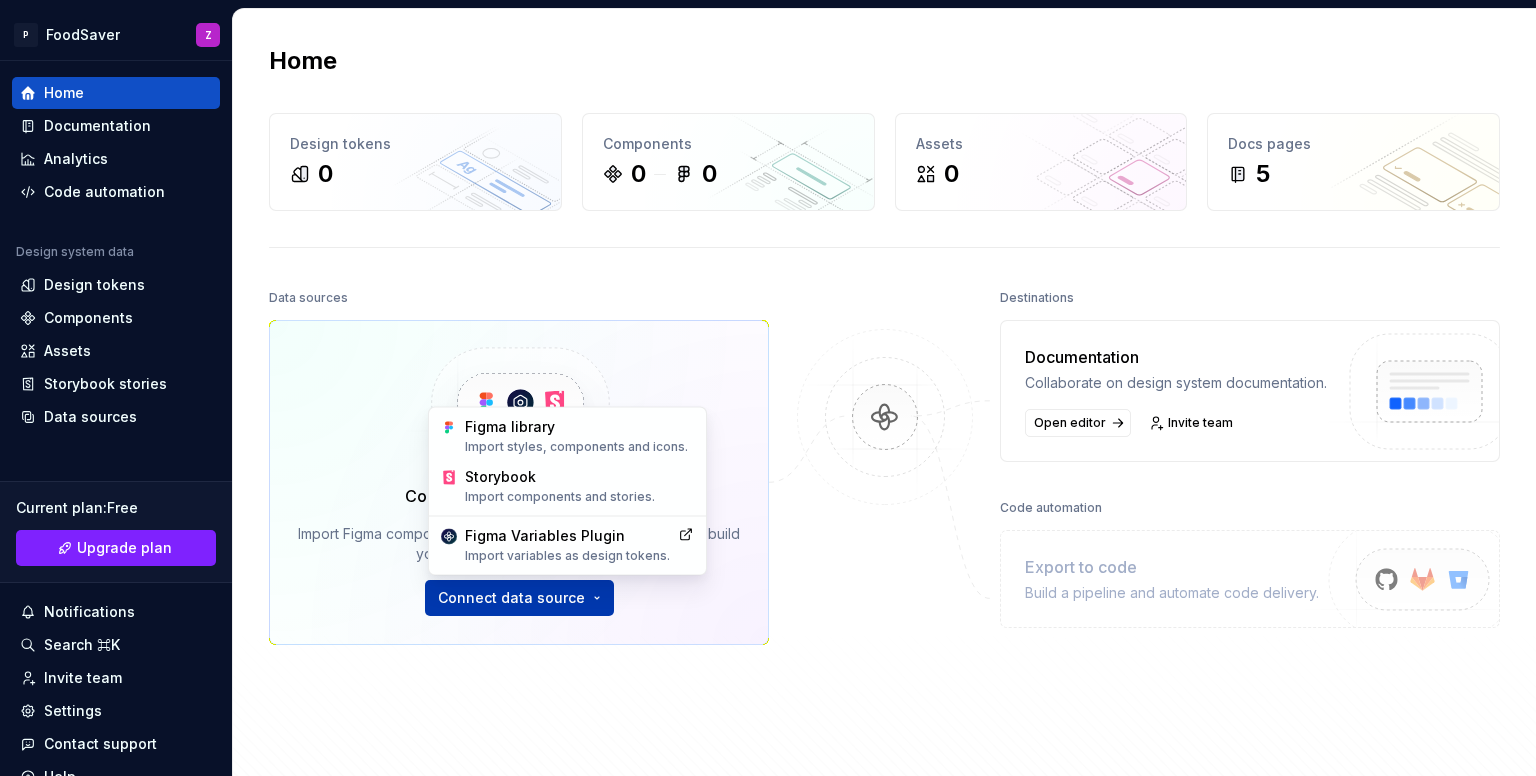 click on "P FoodSaver Z Home Documentation Analytics Code automation Design system data Design tokens Components Assets Storybook stories Data sources Current plan : Free Upgrade plan Notifications Search ⌘K Invite team Settings Contact support Help Home Design tokens 0 Components 0 0 Assets 0 Docs pages 5 Data sources Connect Figma and Storybook Import Figma components, variables and Storybook stories to build your docs and run automations. Connect data source Destinations Documentation Collaborate on design system documentation. Open editor Invite team Code automation Export to code Build a pipeline and automate code delivery. Product documentation Learn how to build, manage and maintain design systems in smarter ways. Developer documentation Start delivering your design choices to your codebases right away. Join our Slack community Connect and learn with other design system practitioners. Figma library Import styles, components and icons. Storybook Import components and stories. Figma Variables Plugin" at bounding box center [768, 388] 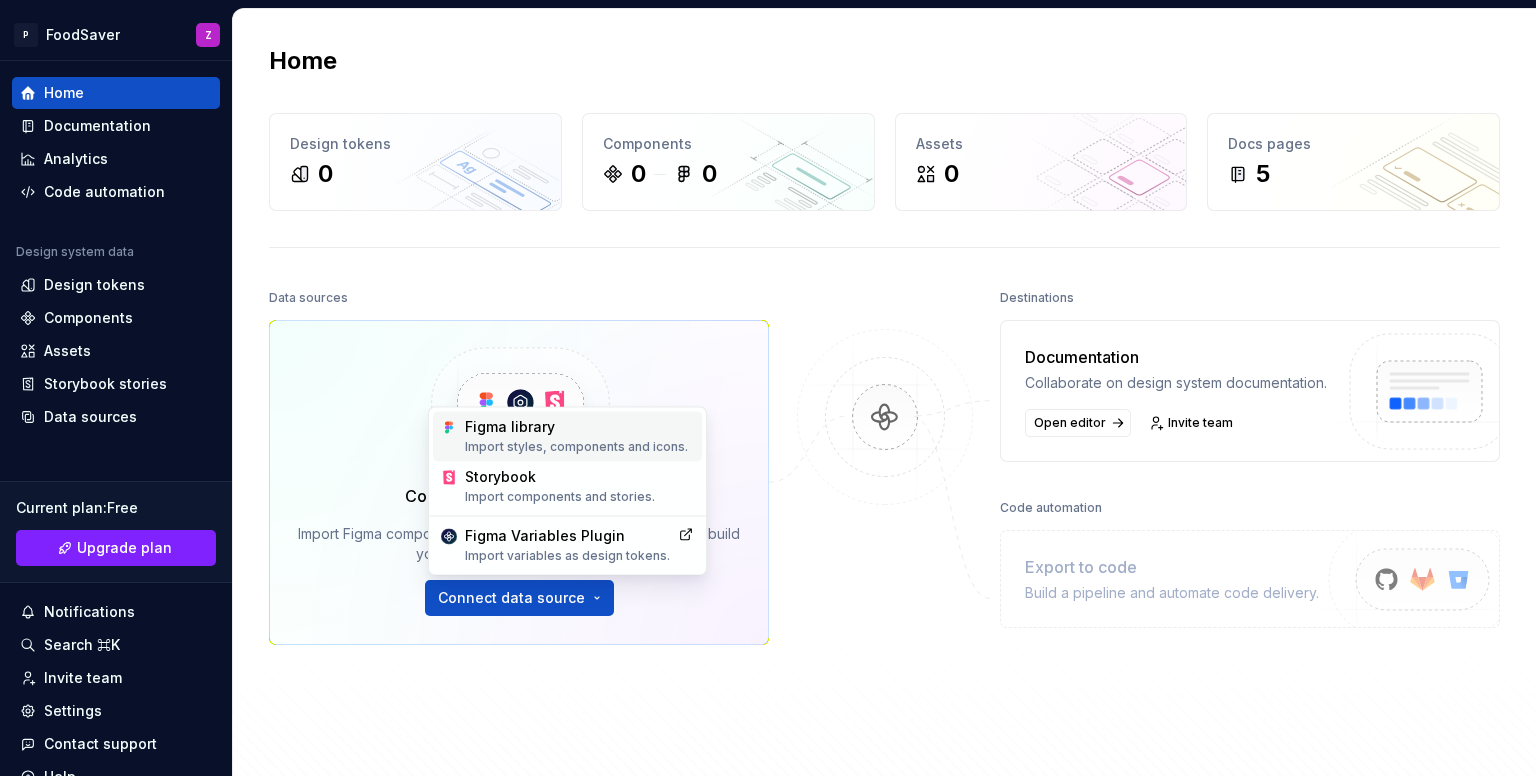 click on "Figma library Import styles, components and icons." at bounding box center (579, 436) 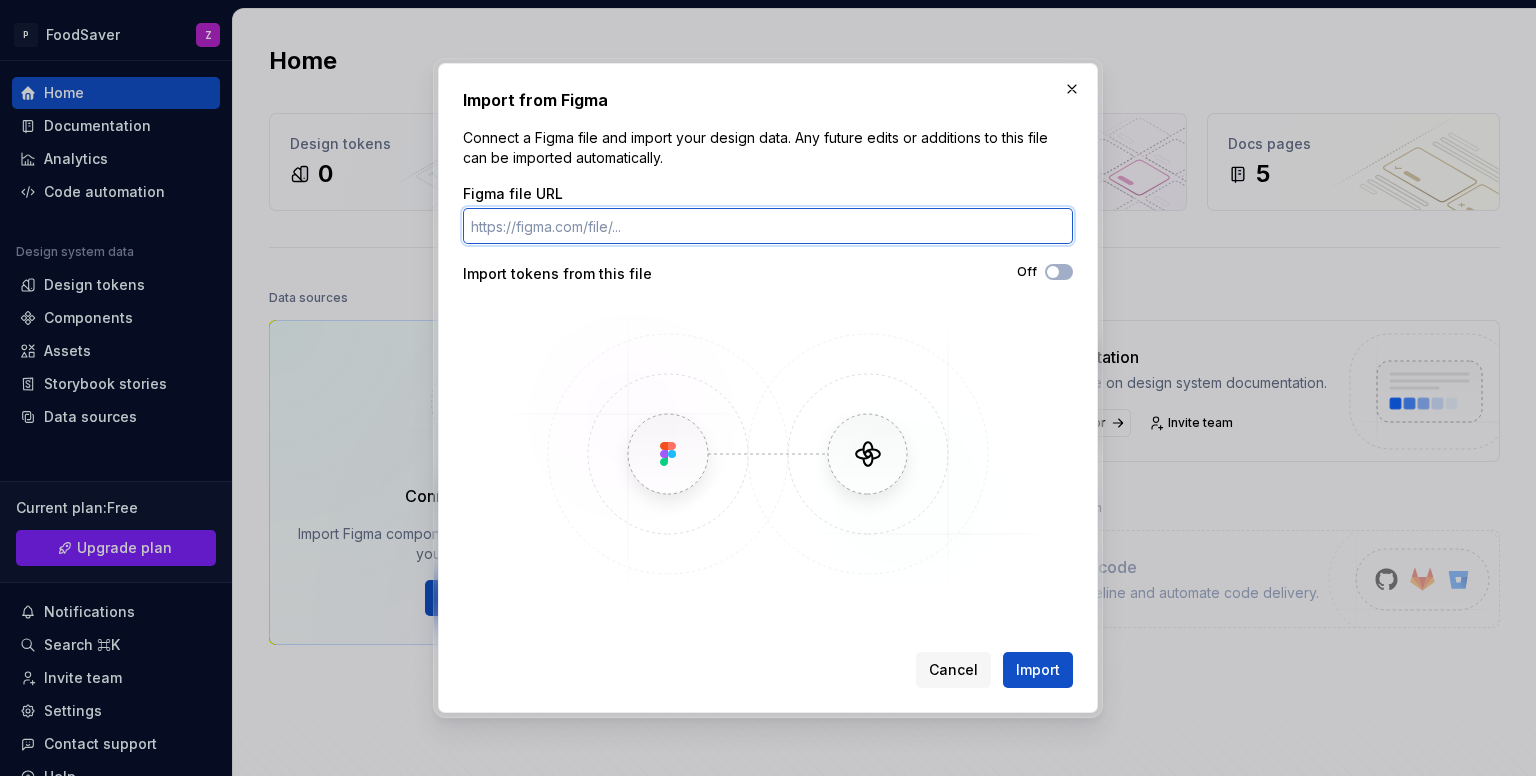 click on "Figma file URL" at bounding box center (768, 226) 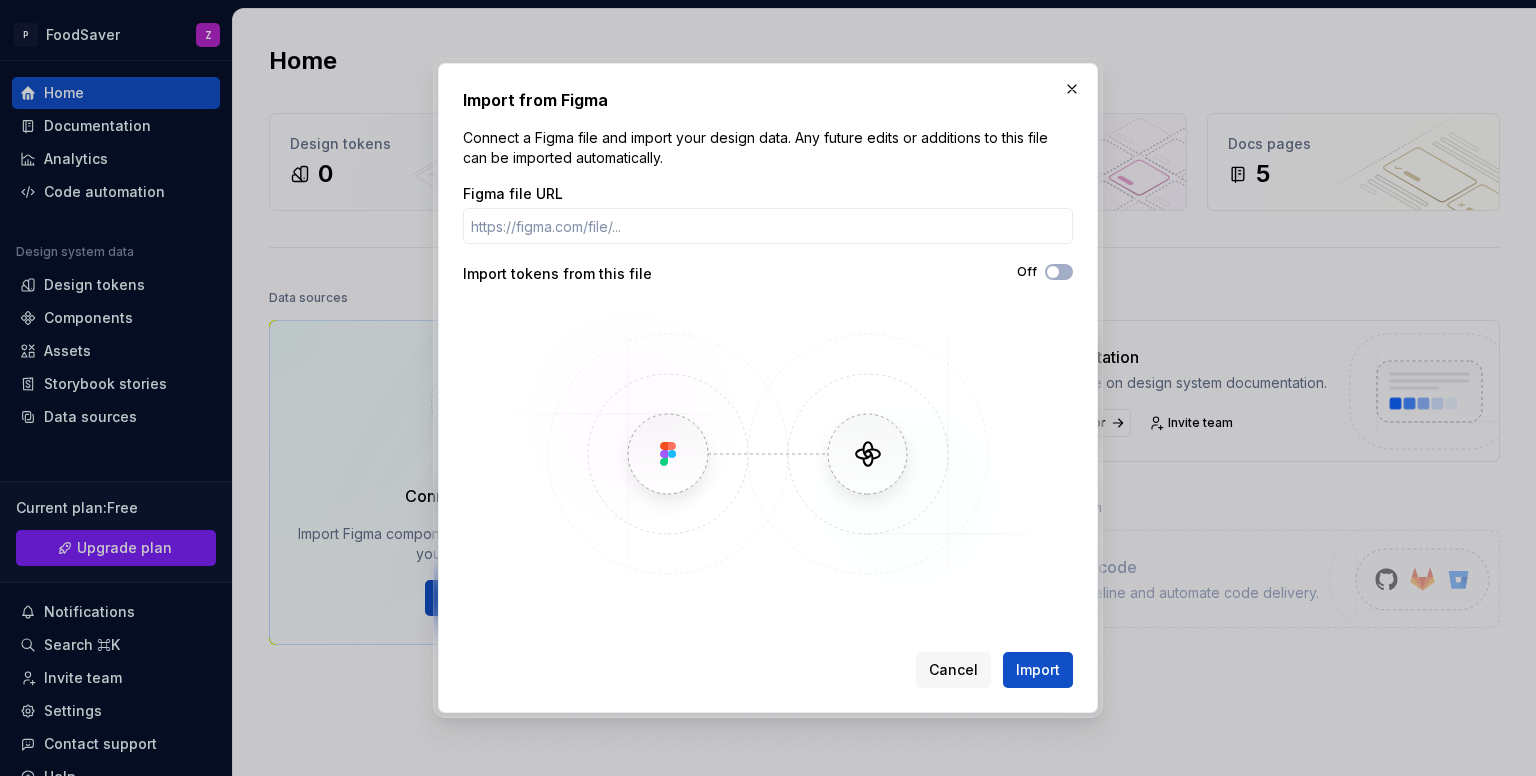 click at bounding box center (768, 454) 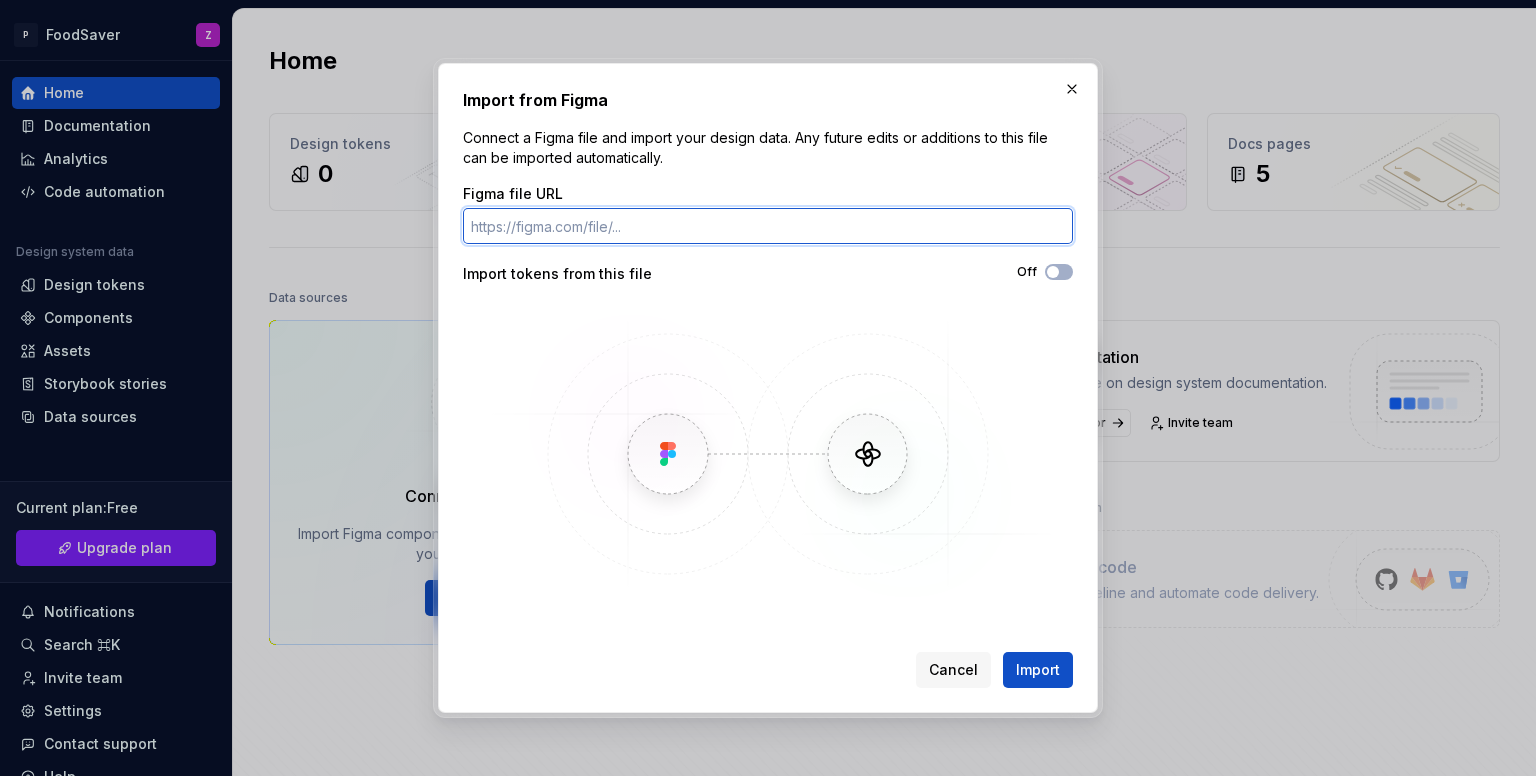 click on "Figma file URL" at bounding box center (768, 226) 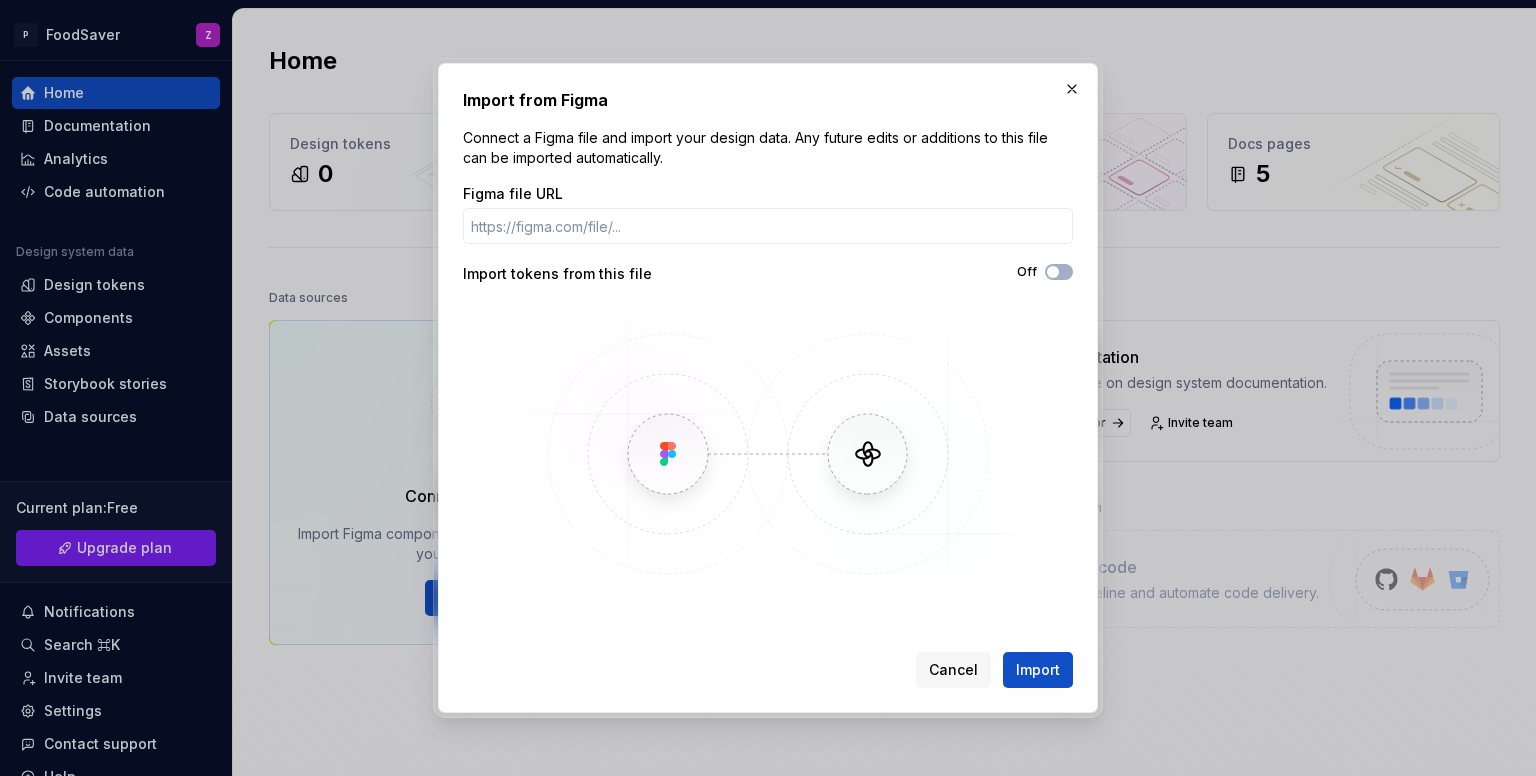 click on "Import from Figma Connect a Figma file and import your design data. Any future edits or additions to this file can be imported automatically. Figma file URL Import tokens from this file Off Cancel Import" at bounding box center [768, 388] 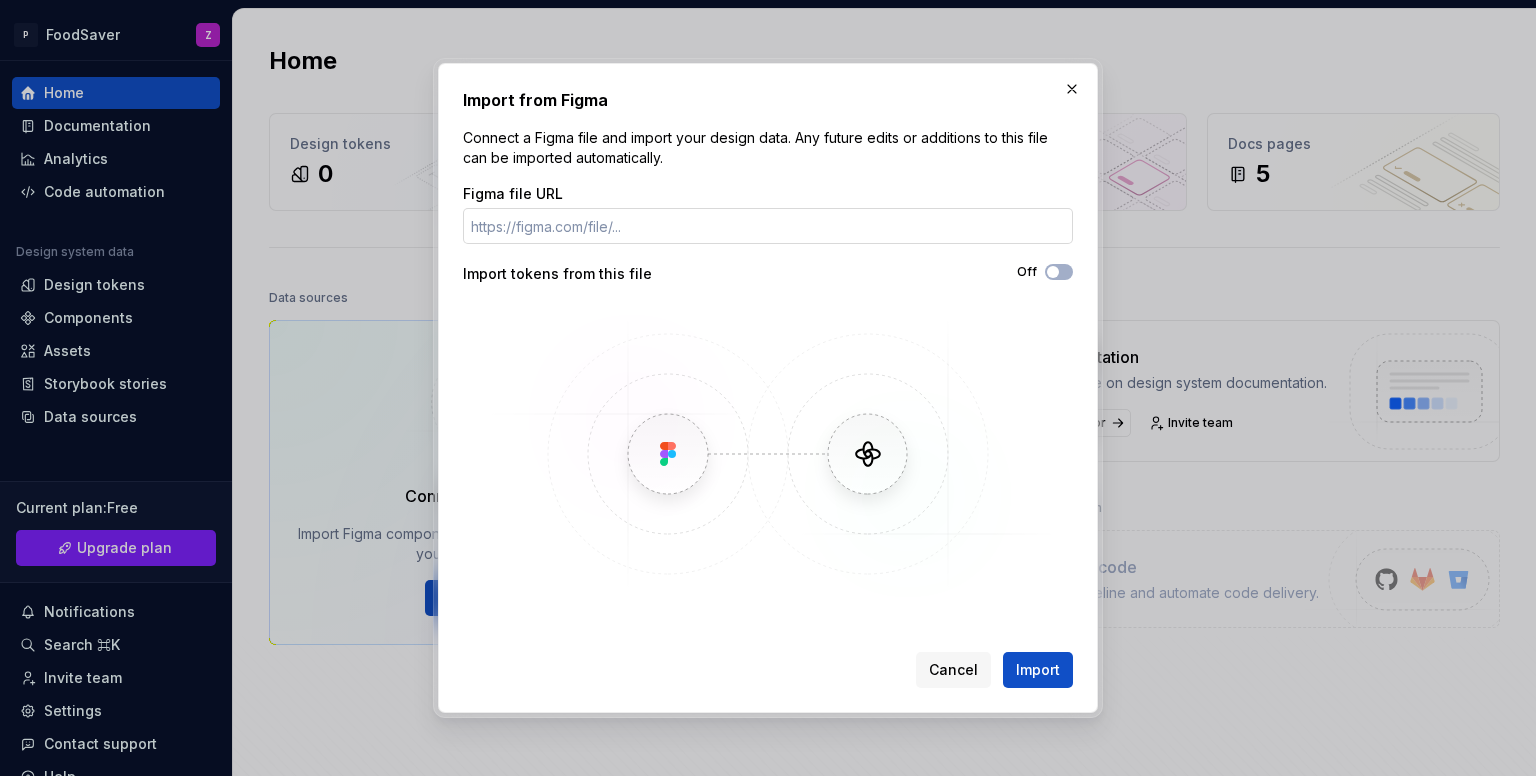 click on "Figma file URL" at bounding box center (768, 226) 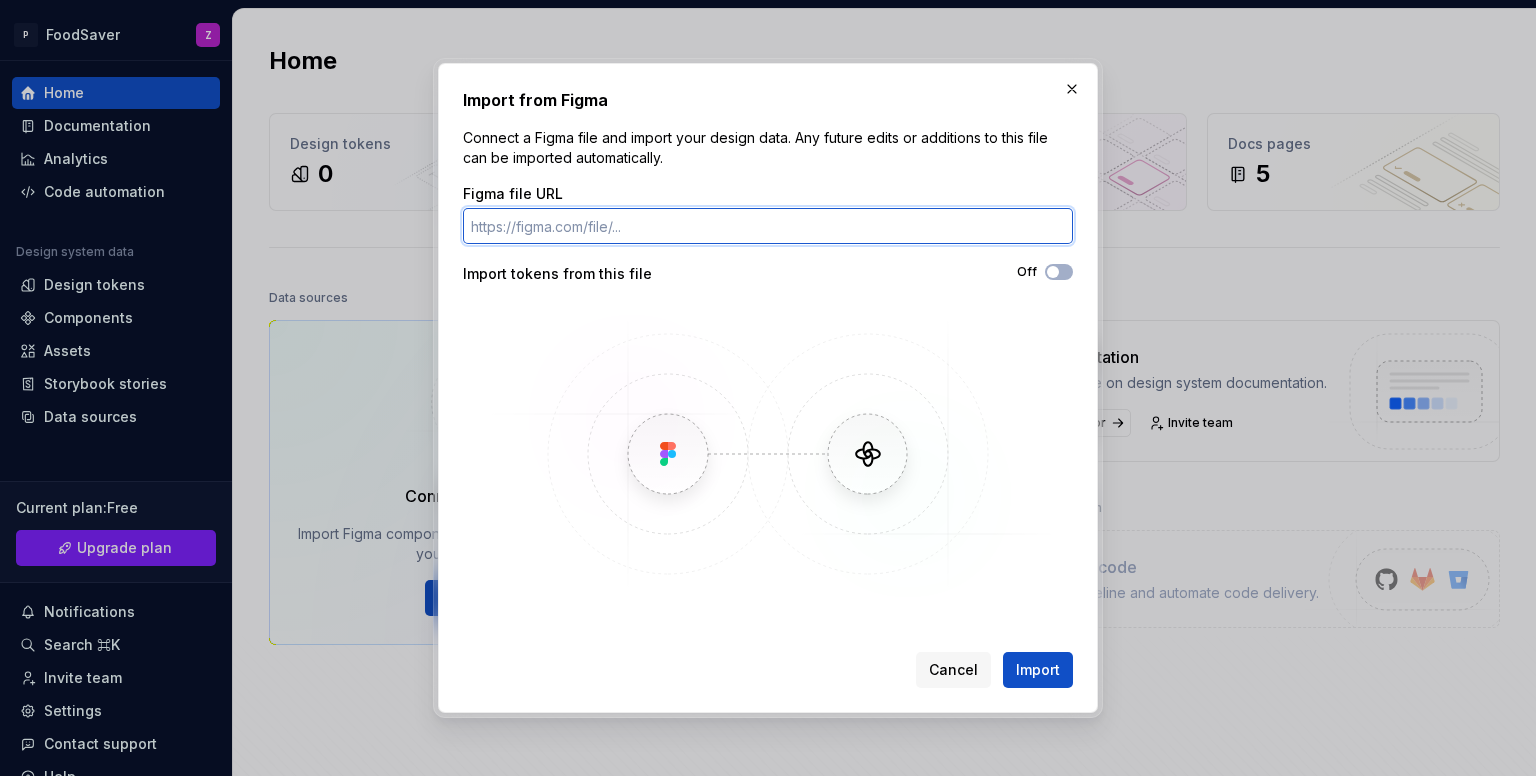 paste on "https://www.figma.com/design/Hg1rM3vHSO2nwDSVUM8f4c/PantryPal?node-id=2-374&t=XHRRYubtC2OpLK5k-0" 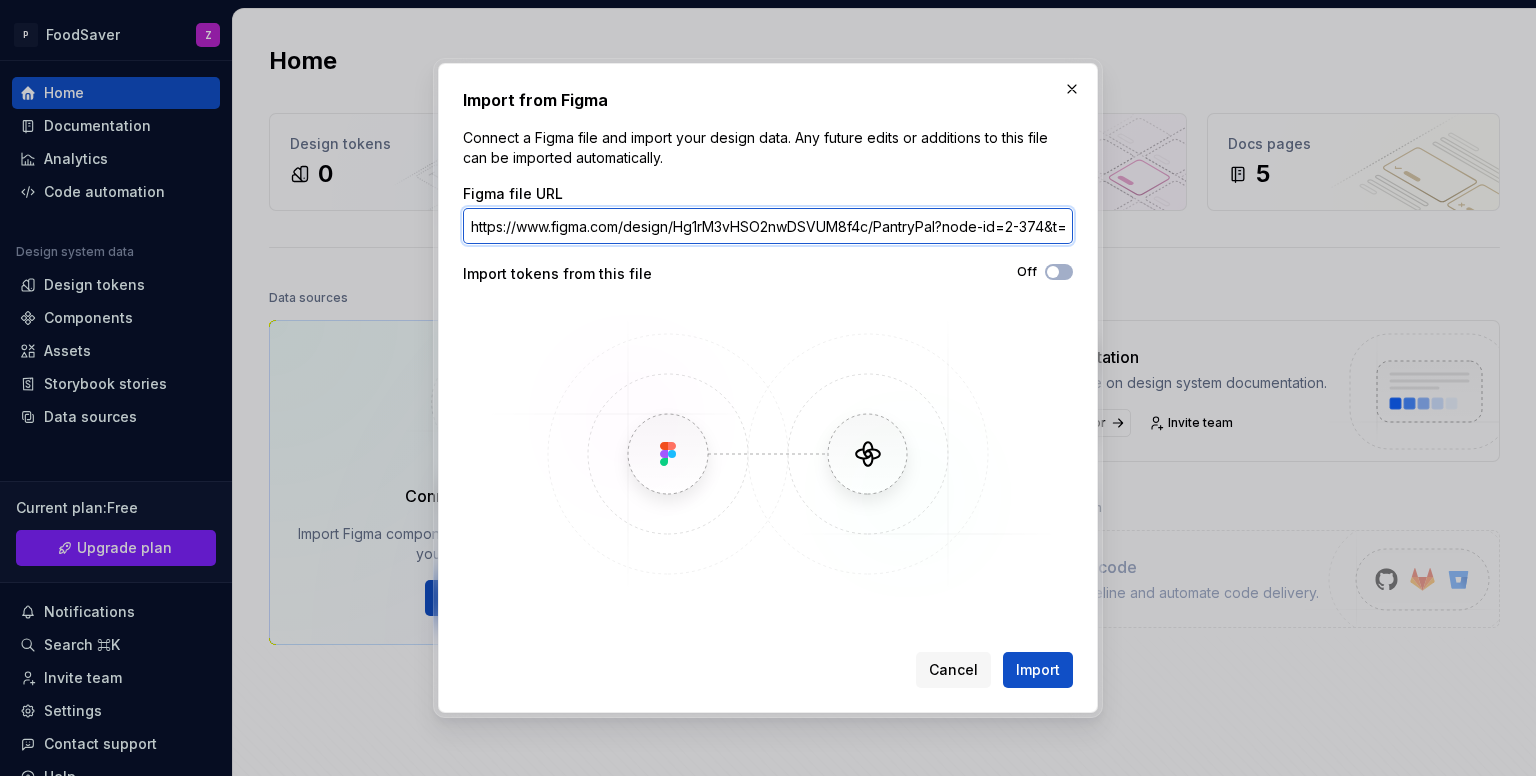 scroll, scrollTop: 0, scrollLeft: 167, axis: horizontal 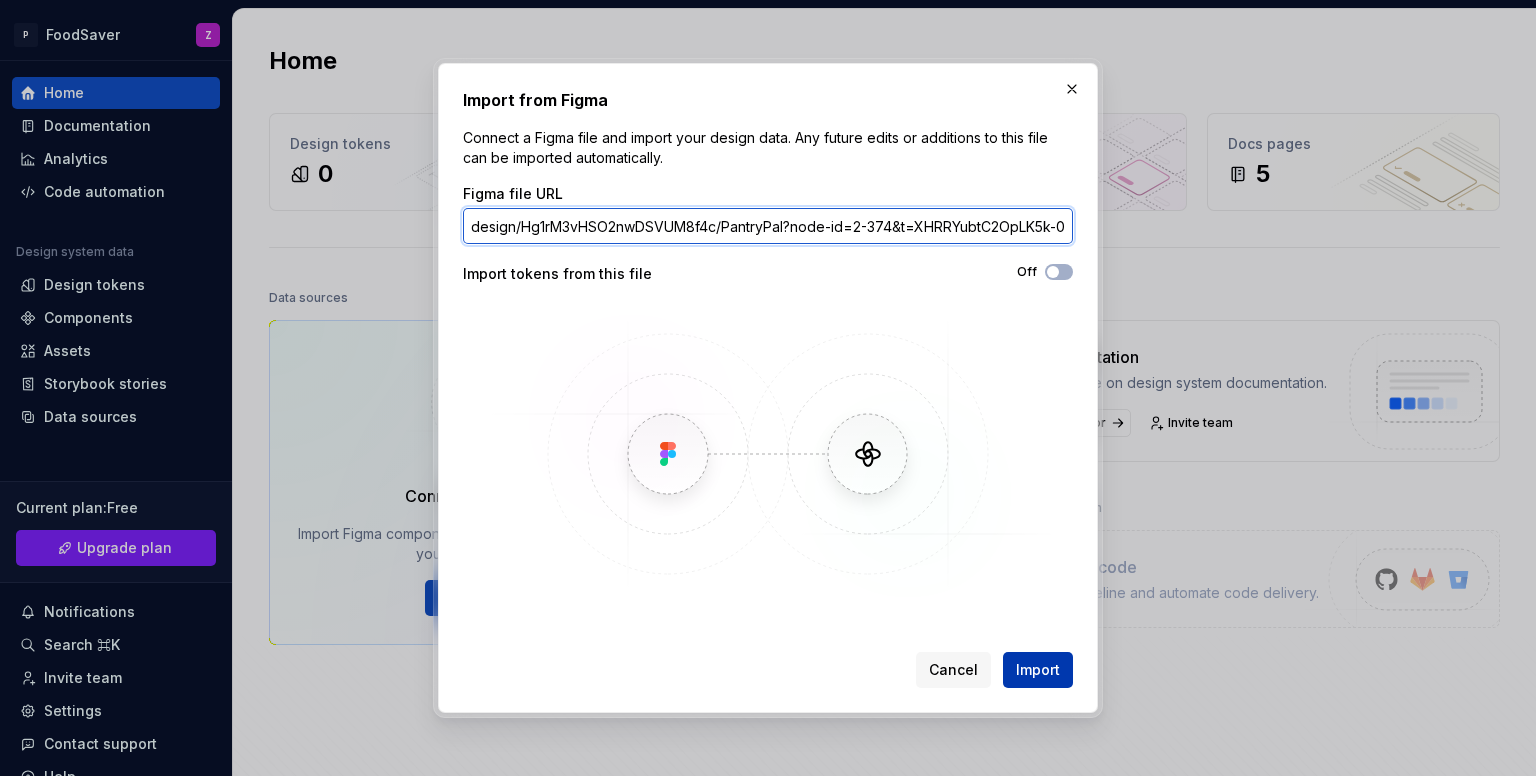 type on "https://www.figma.com/design/Hg1rM3vHSO2nwDSVUM8f4c/PantryPal?node-id=2-374&t=XHRRYubtC2OpLK5k-0" 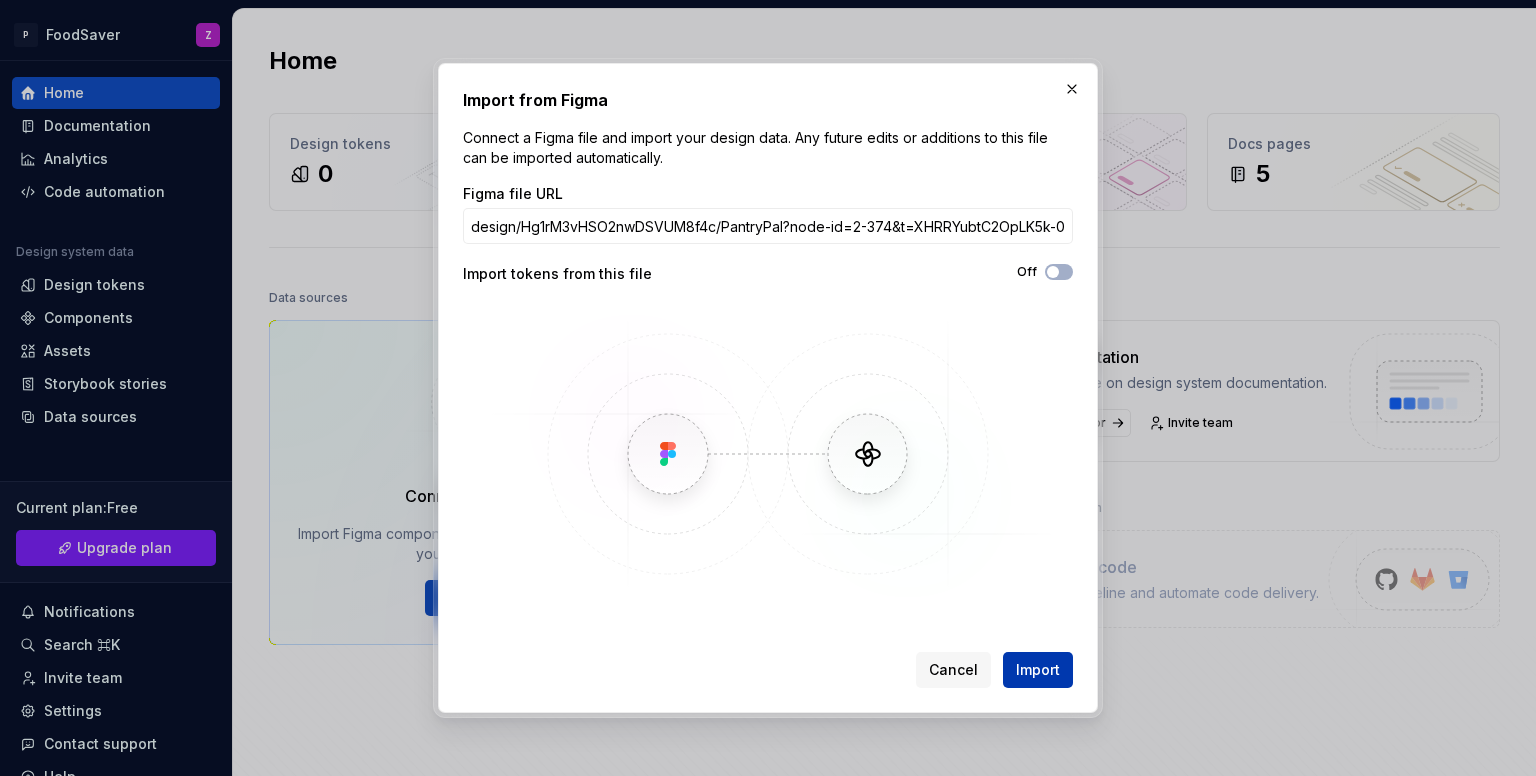 scroll, scrollTop: 0, scrollLeft: 0, axis: both 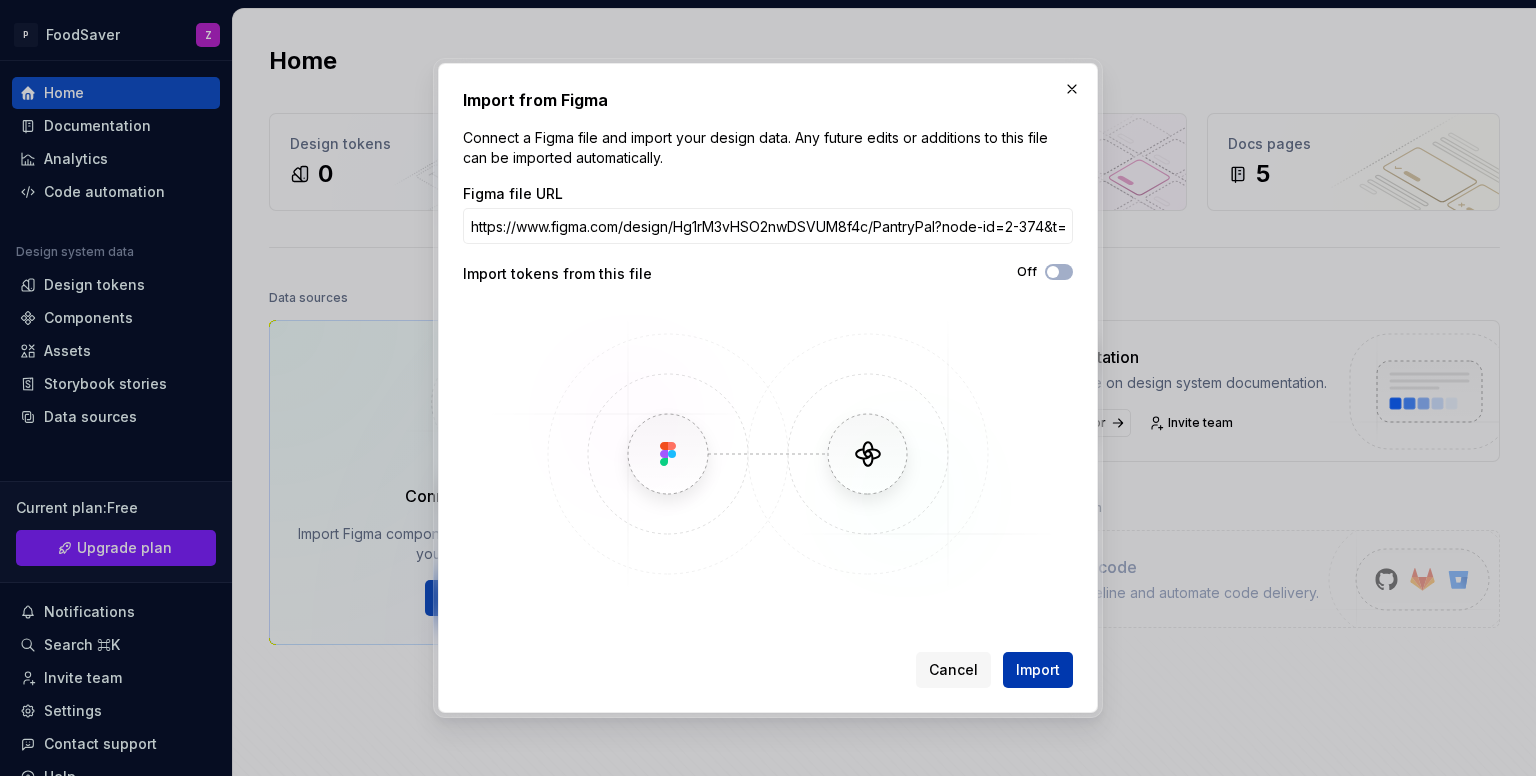 click on "Import" at bounding box center [1038, 670] 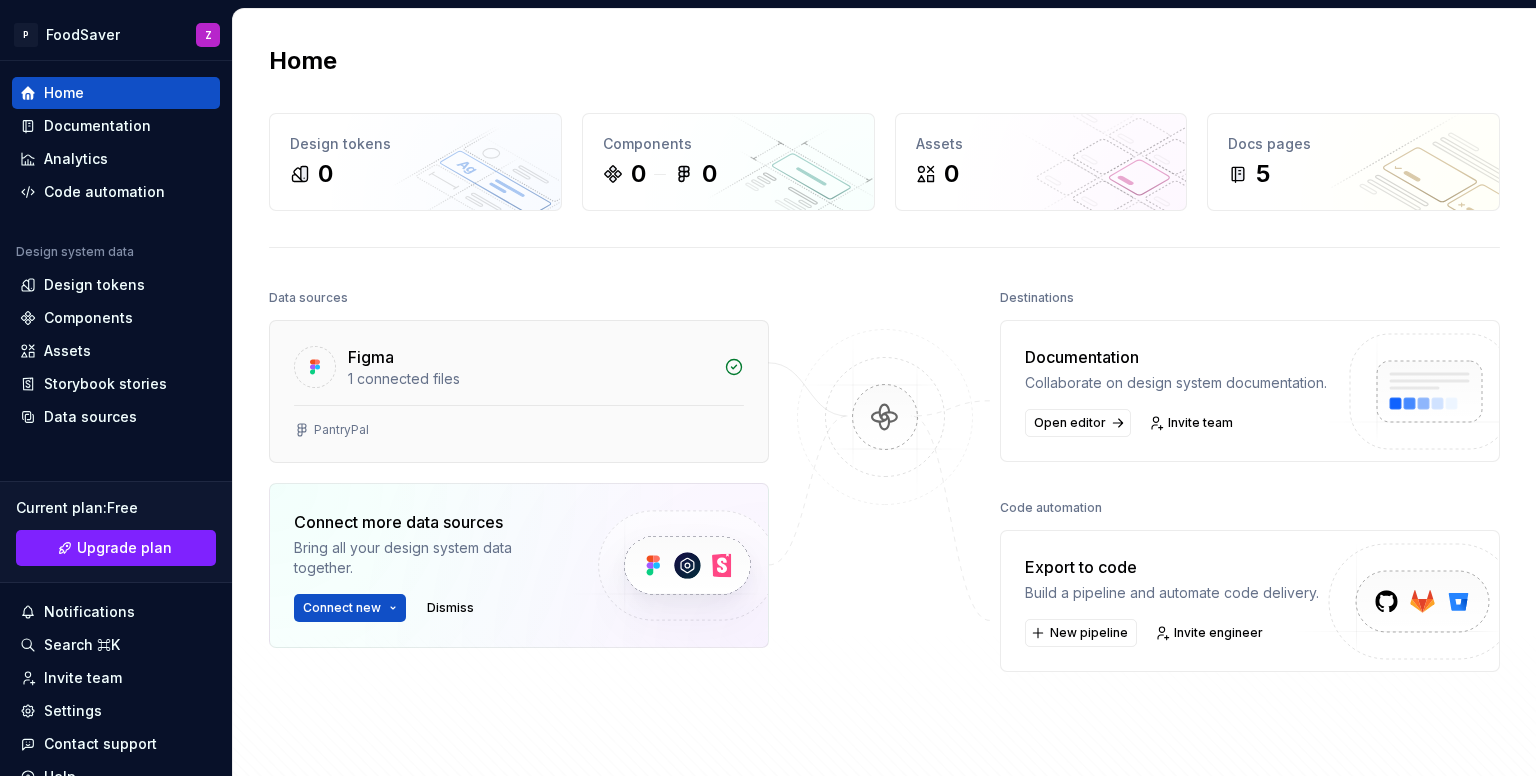click on "Figma" at bounding box center (530, 357) 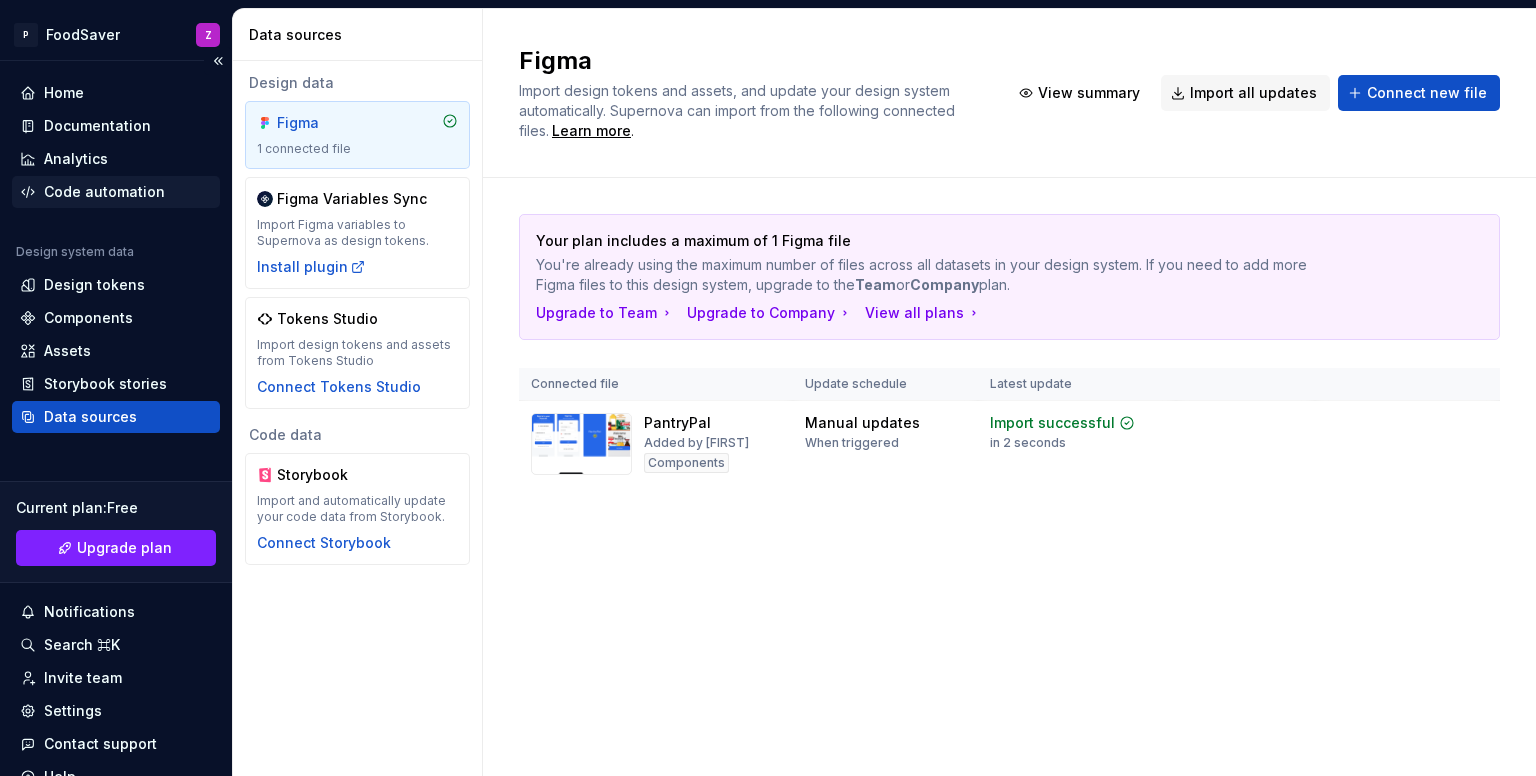 click on "Code automation" at bounding box center [104, 192] 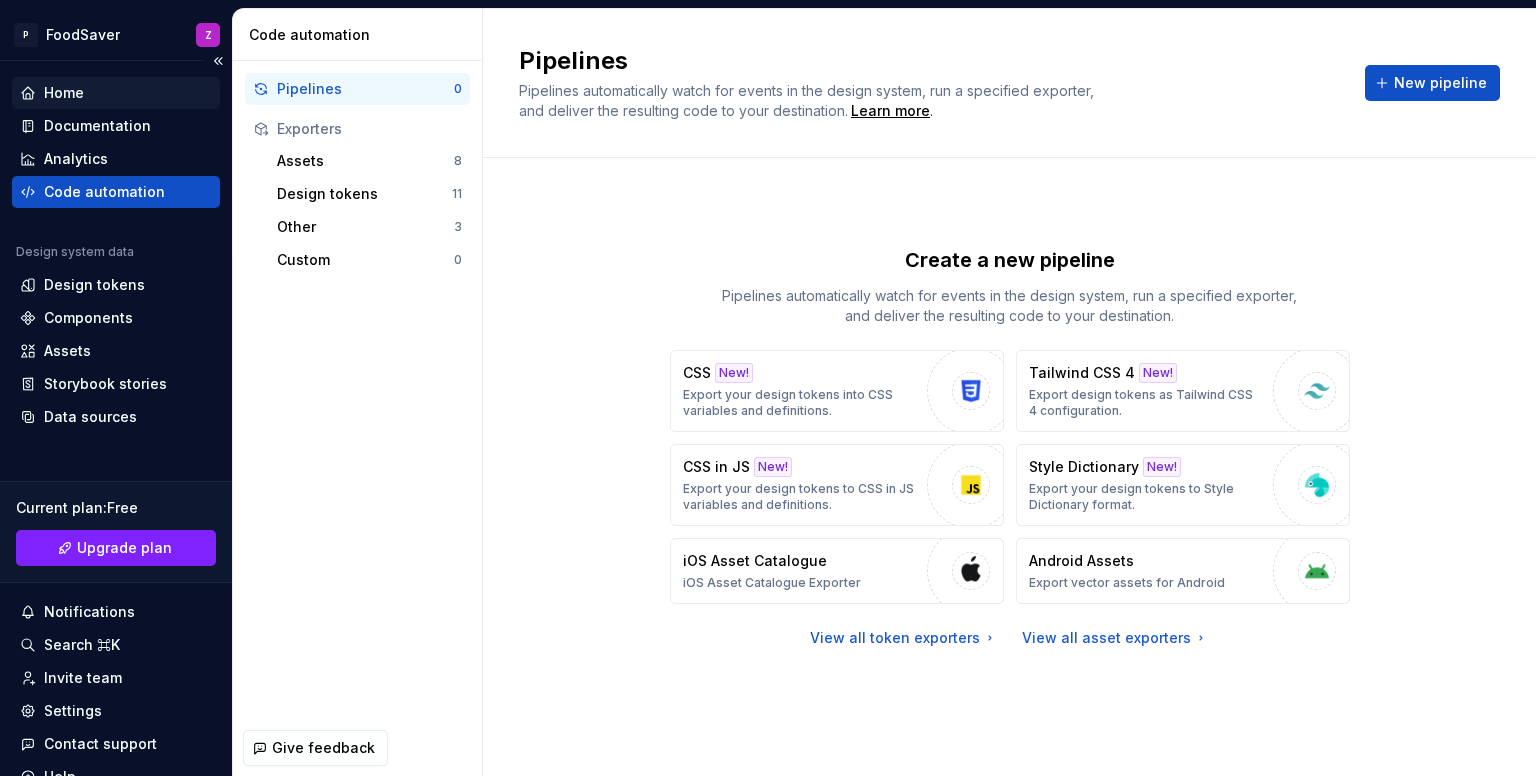click on "Home" at bounding box center (116, 93) 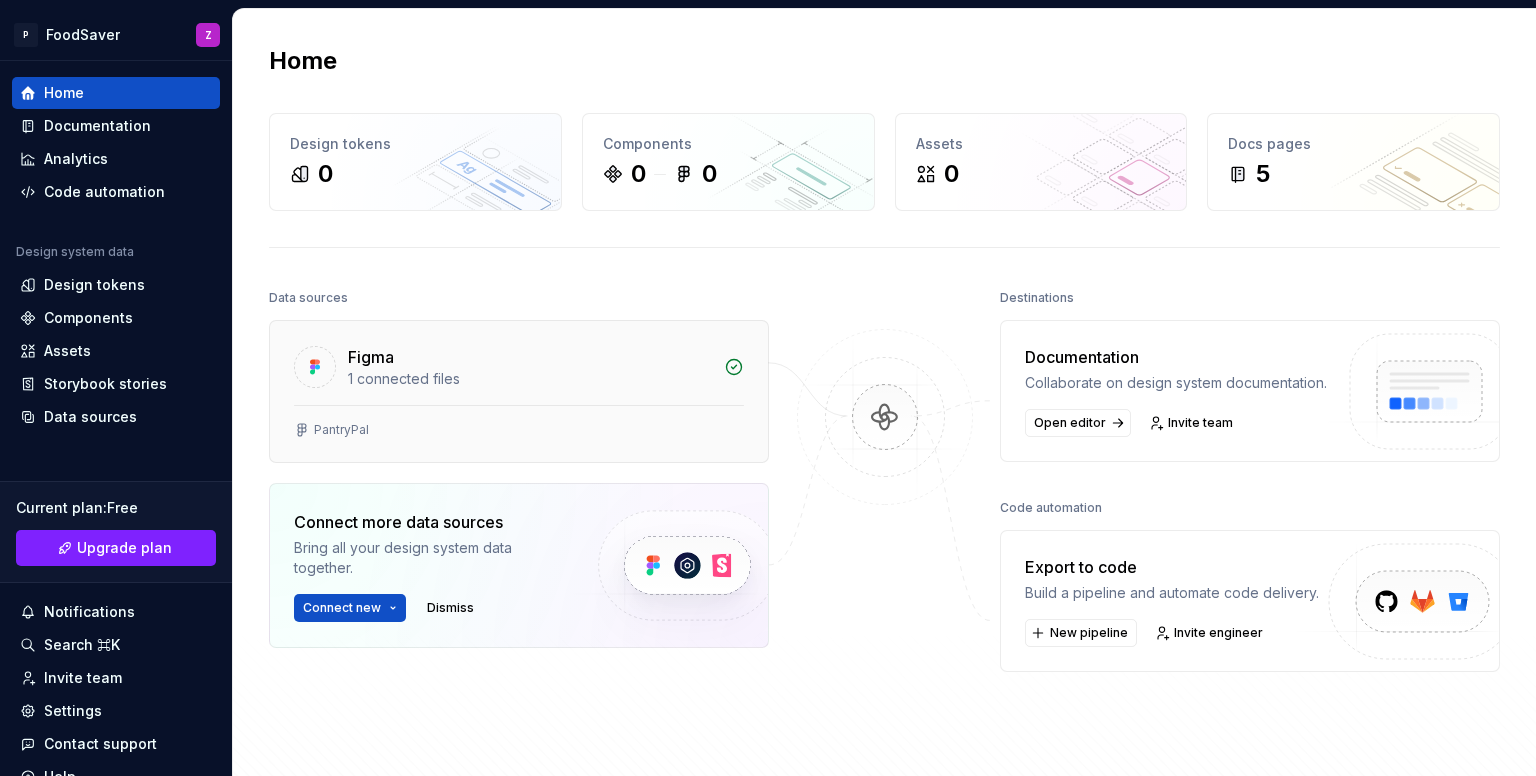 click on "PantryPal" at bounding box center [519, 433] 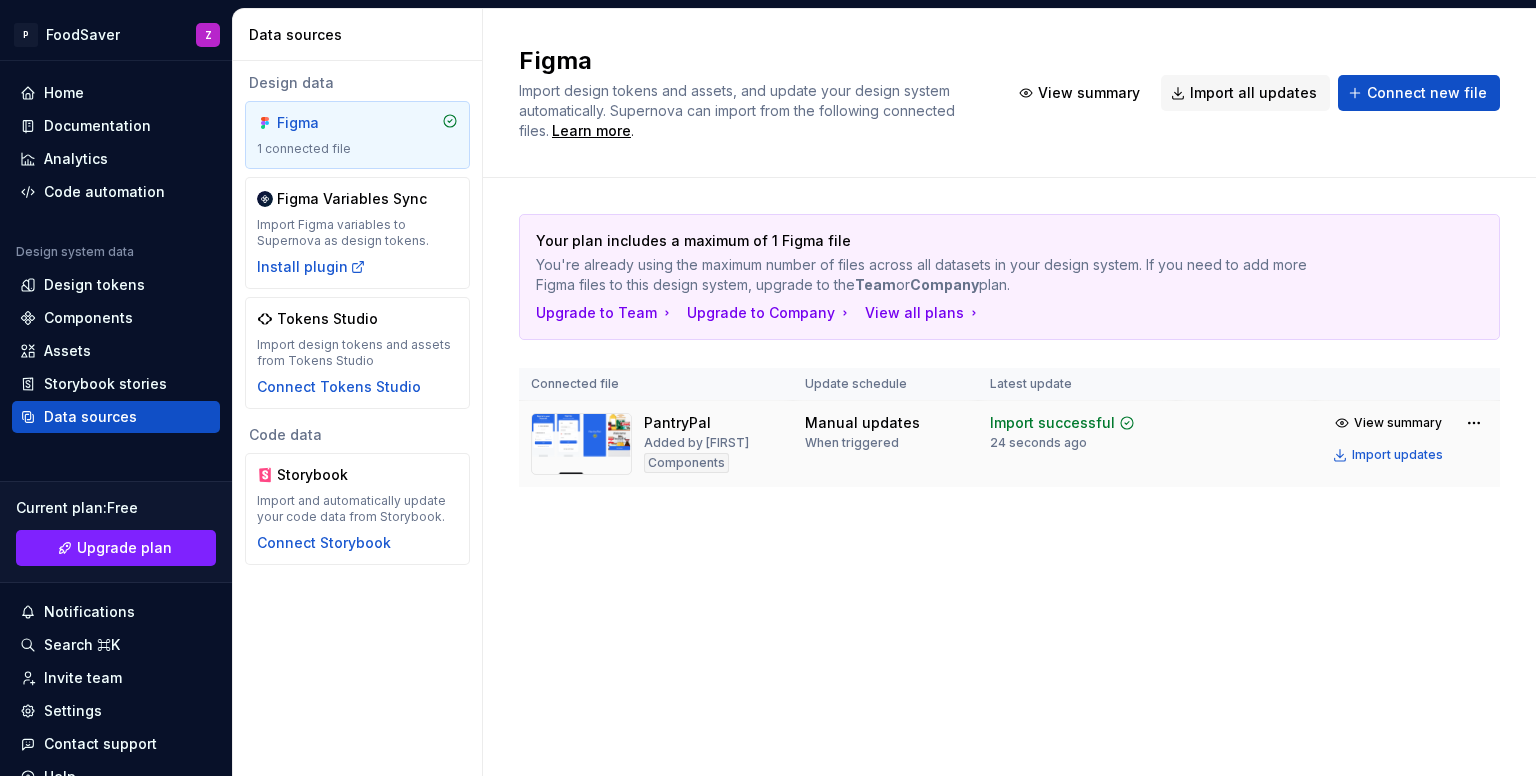 click at bounding box center (581, 444) 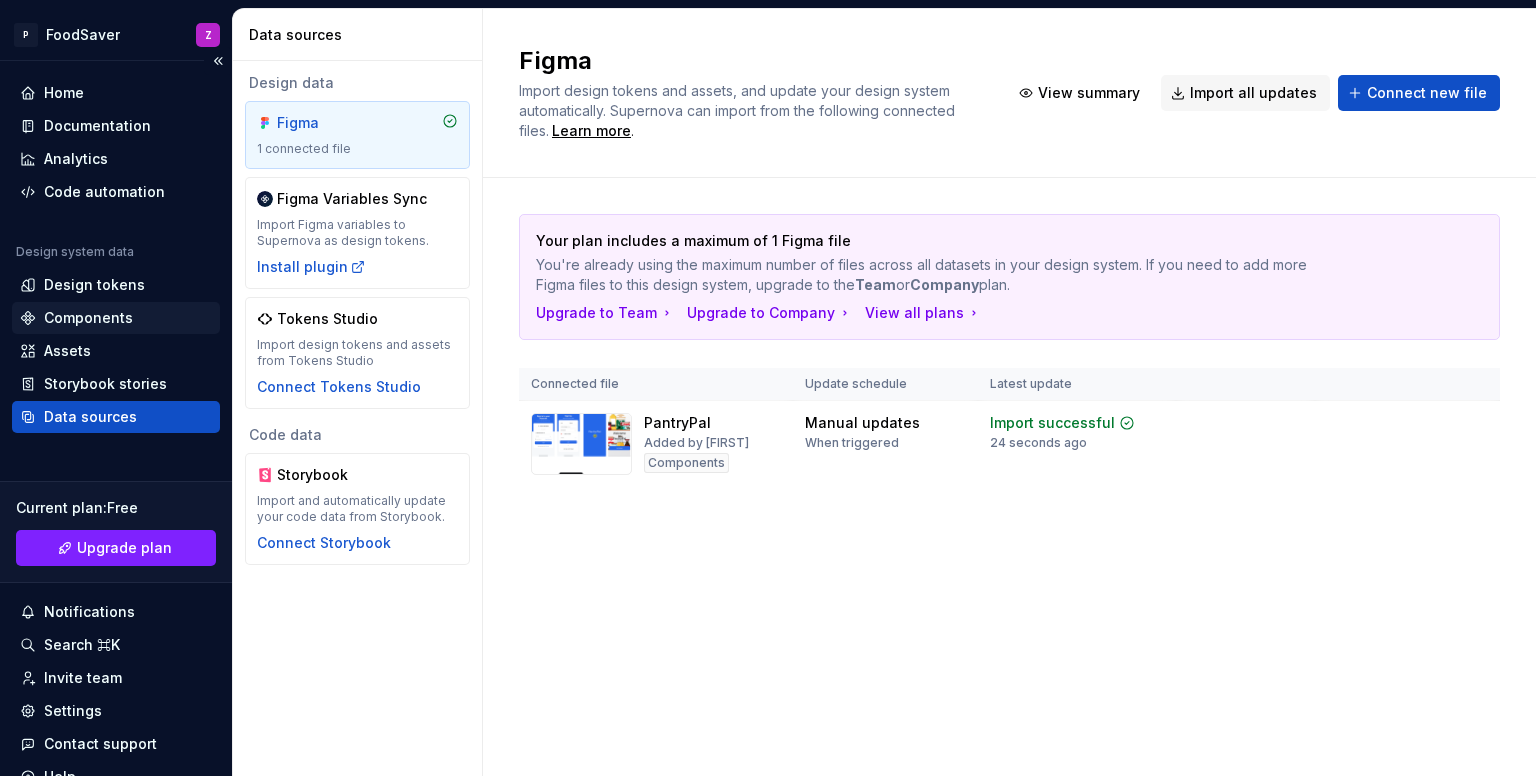 click on "Components" at bounding box center [88, 318] 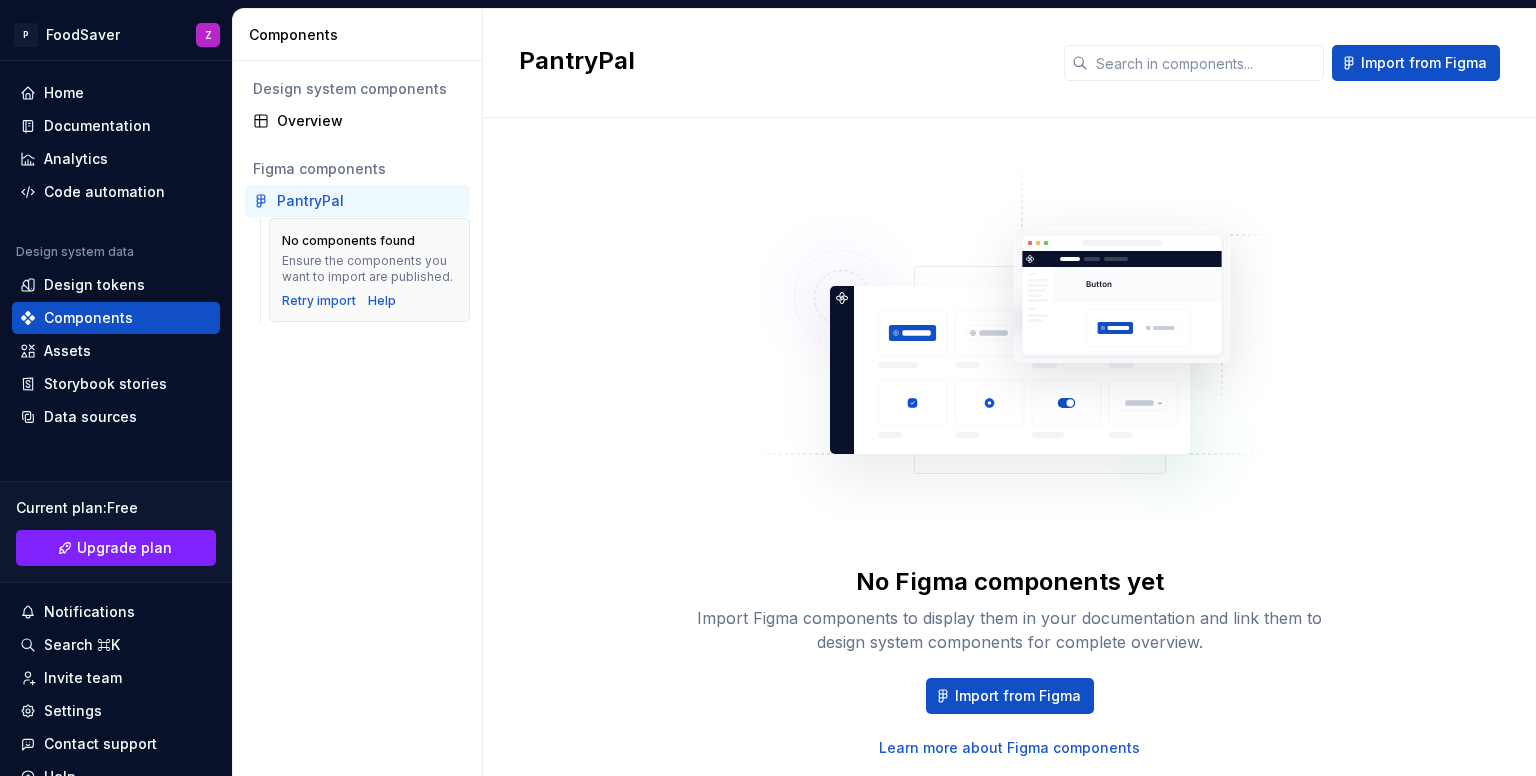 click on "PantryPal" at bounding box center [310, 201] 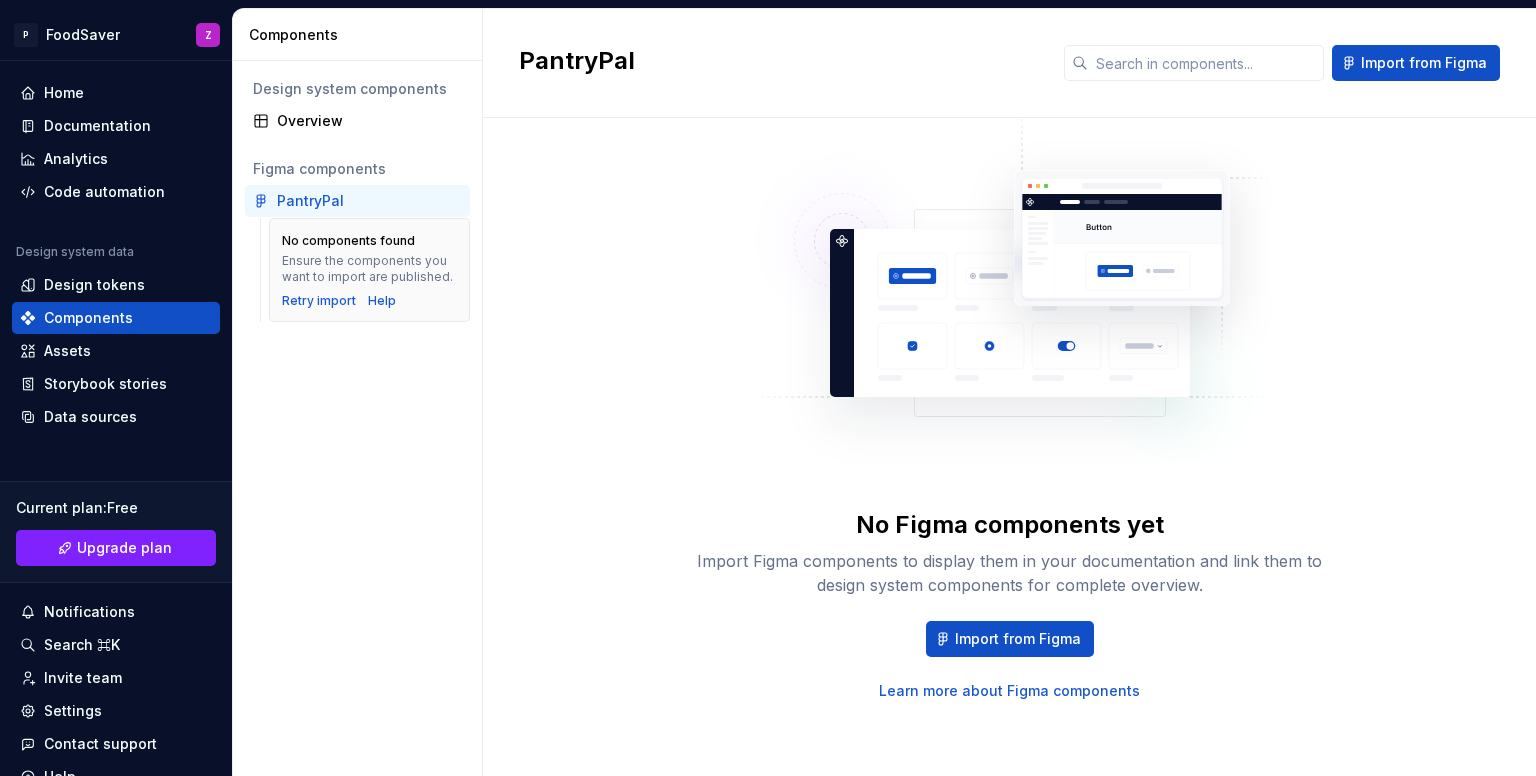 scroll, scrollTop: 0, scrollLeft: 0, axis: both 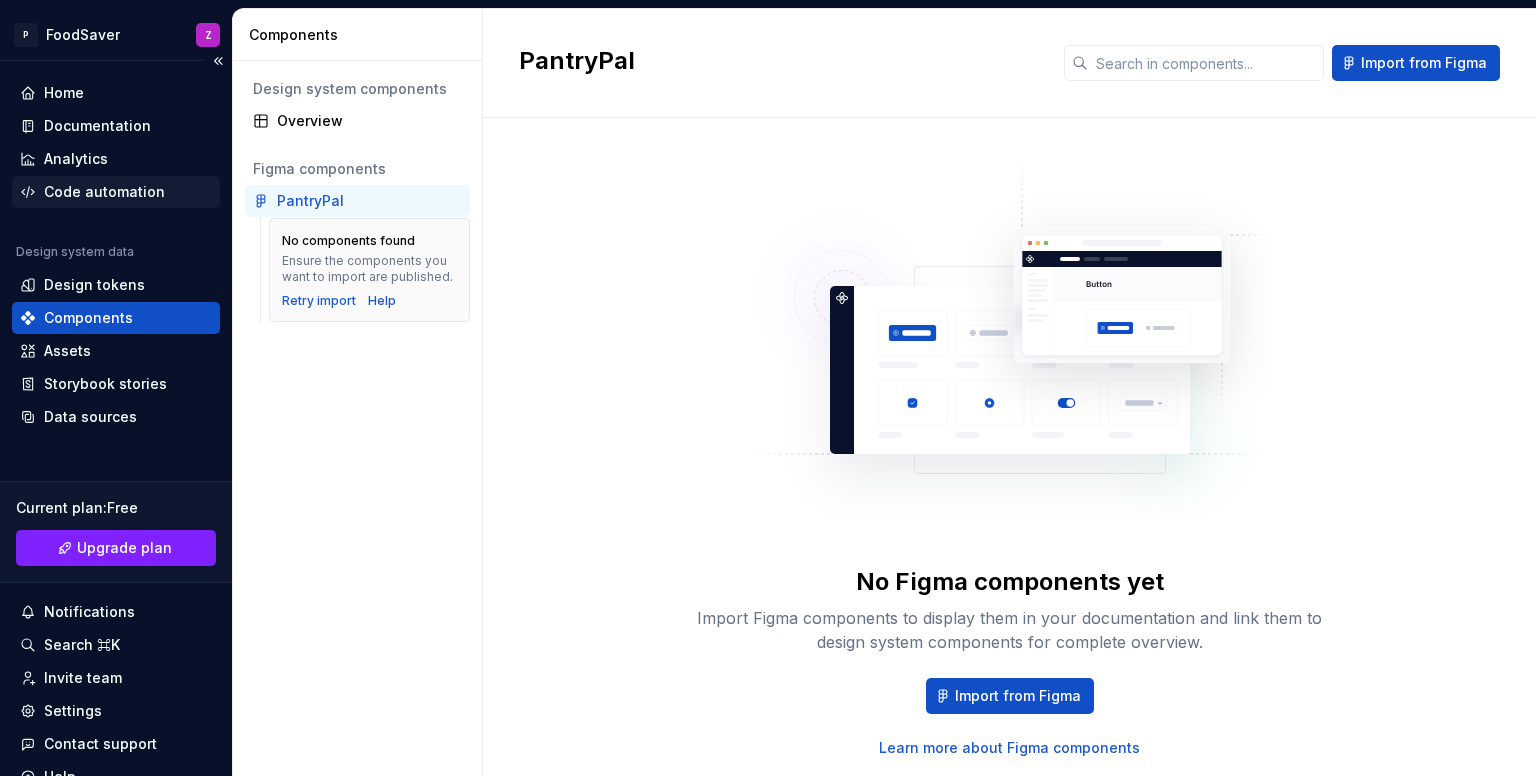 click on "Code automation" at bounding box center (104, 192) 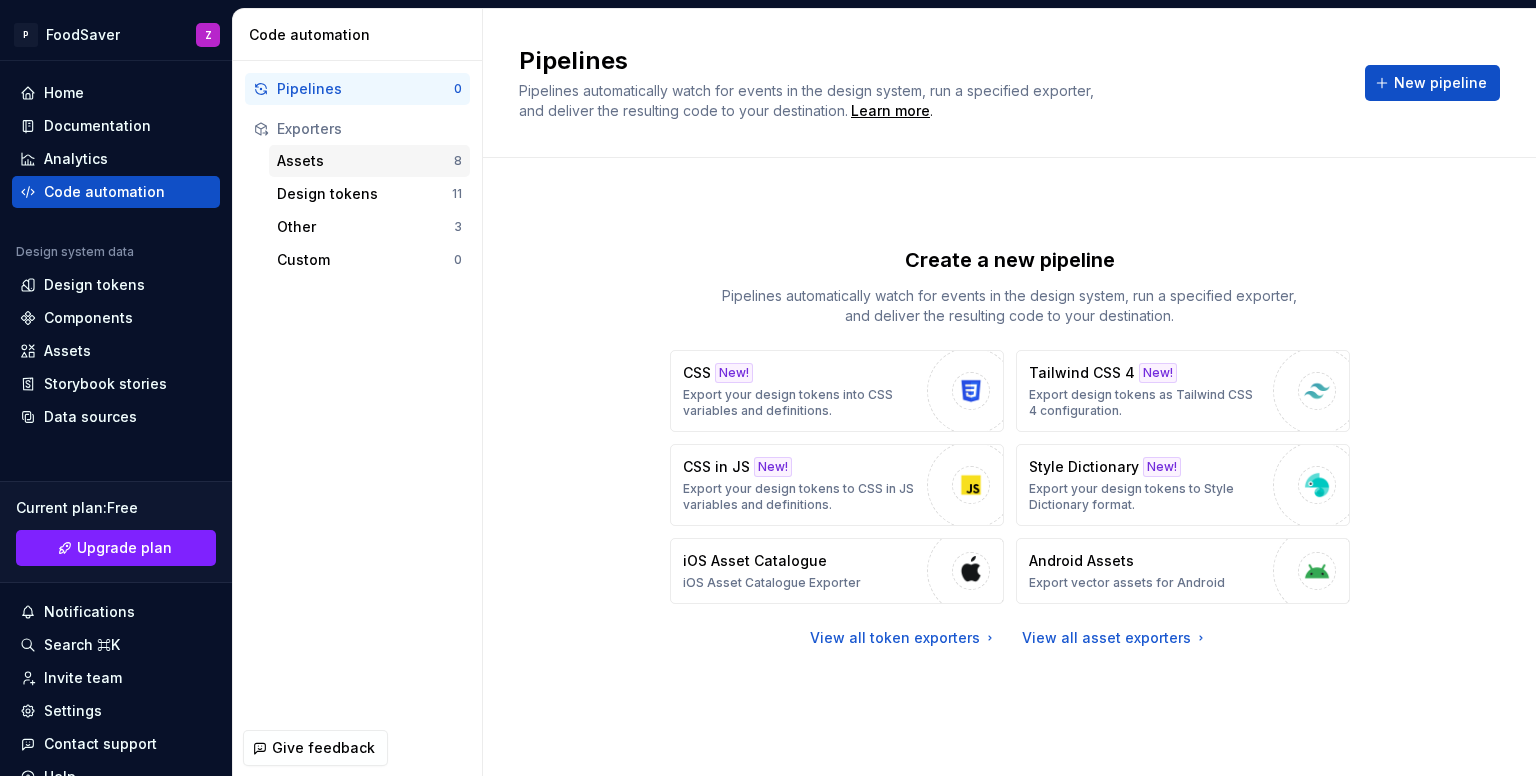 click on "Assets" at bounding box center [365, 161] 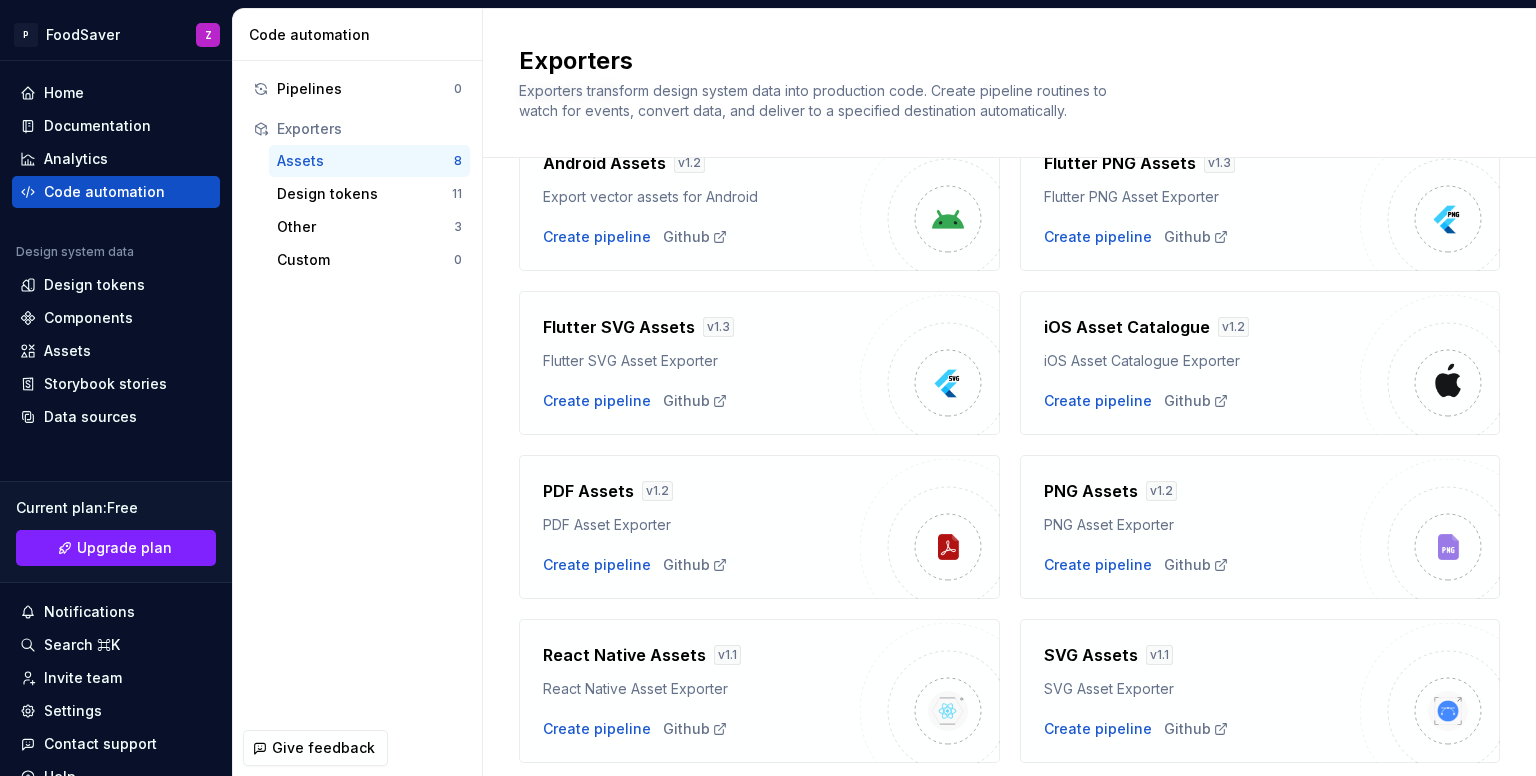 scroll, scrollTop: 177, scrollLeft: 0, axis: vertical 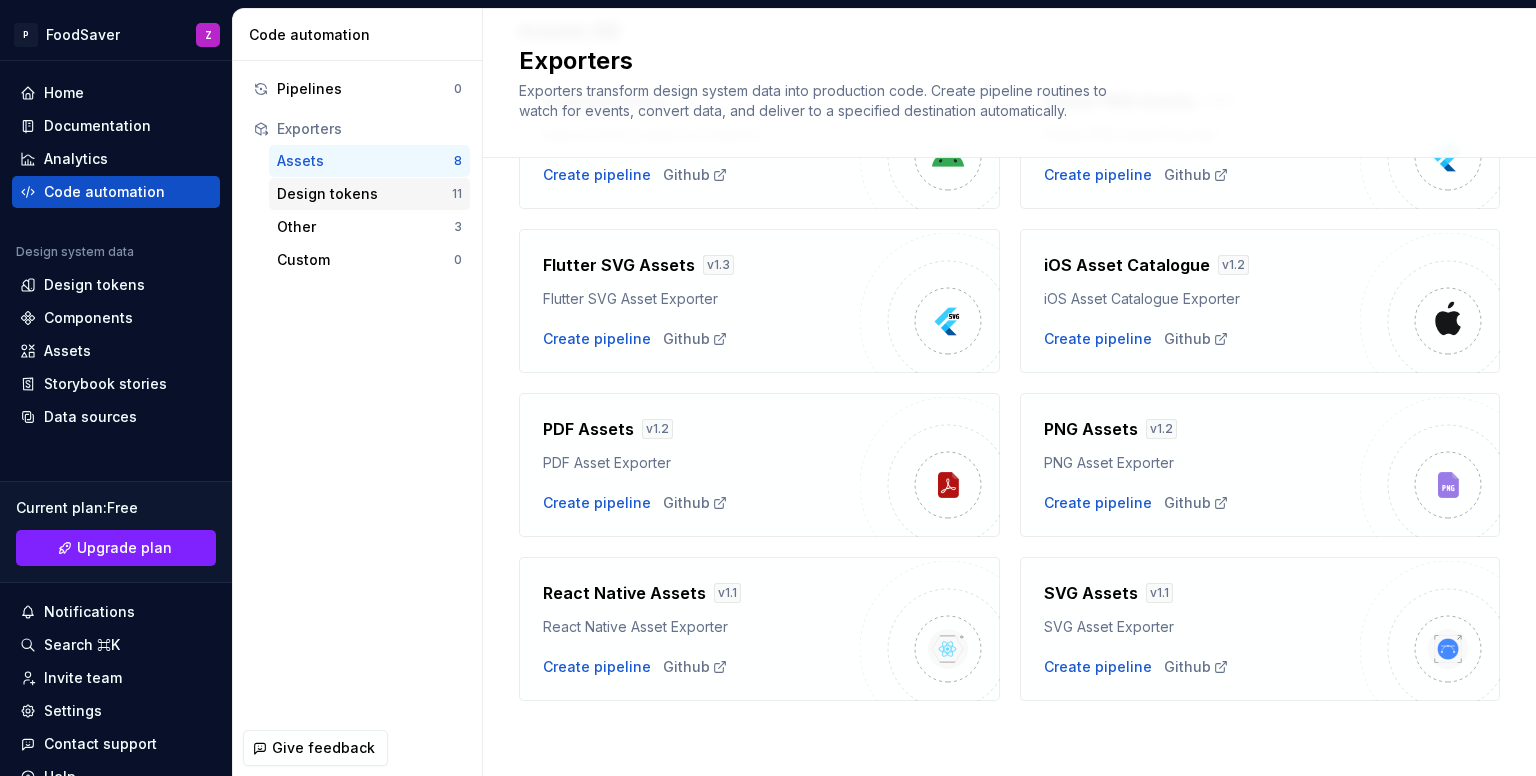 click on "Design tokens" at bounding box center (364, 194) 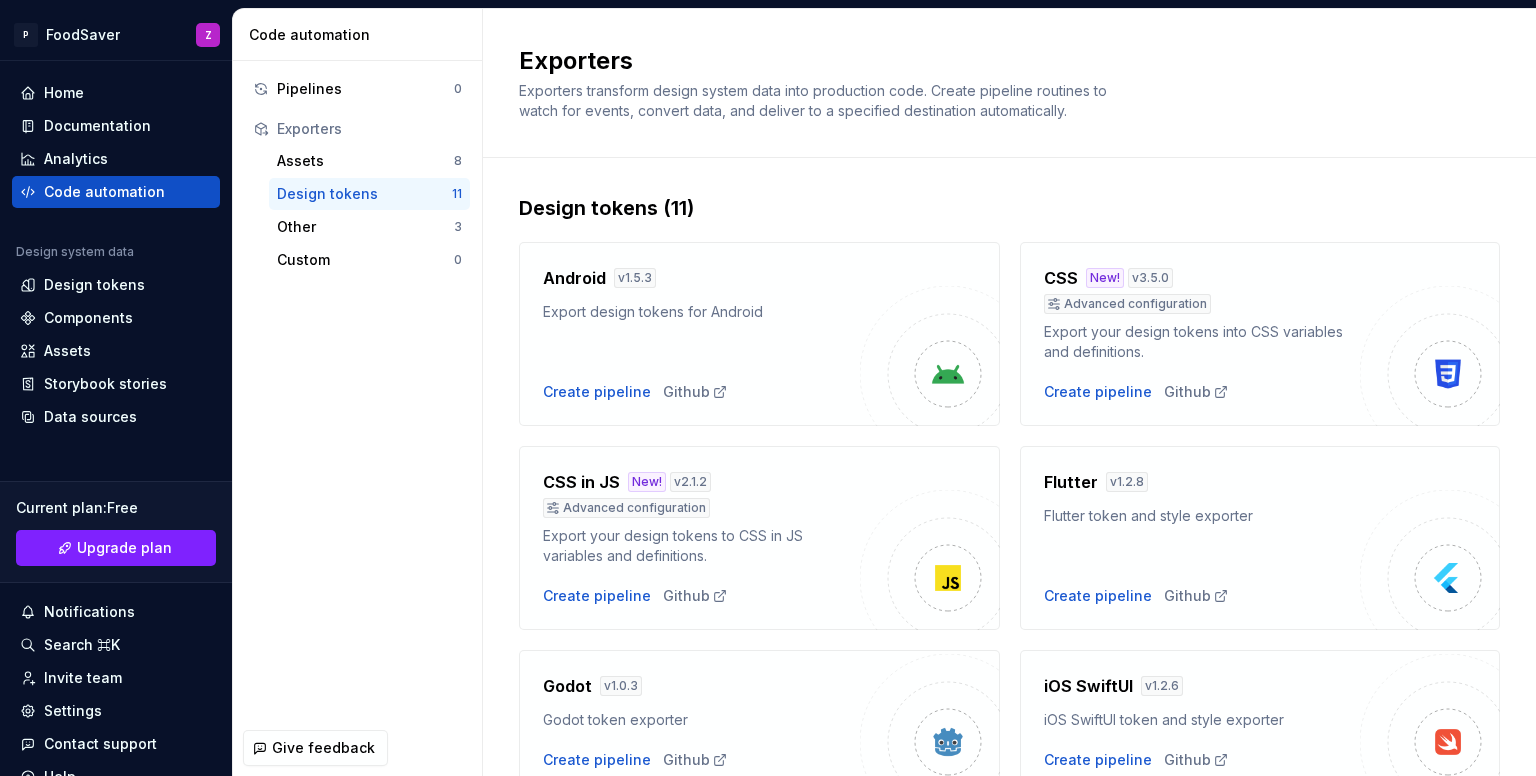 scroll, scrollTop: 100, scrollLeft: 0, axis: vertical 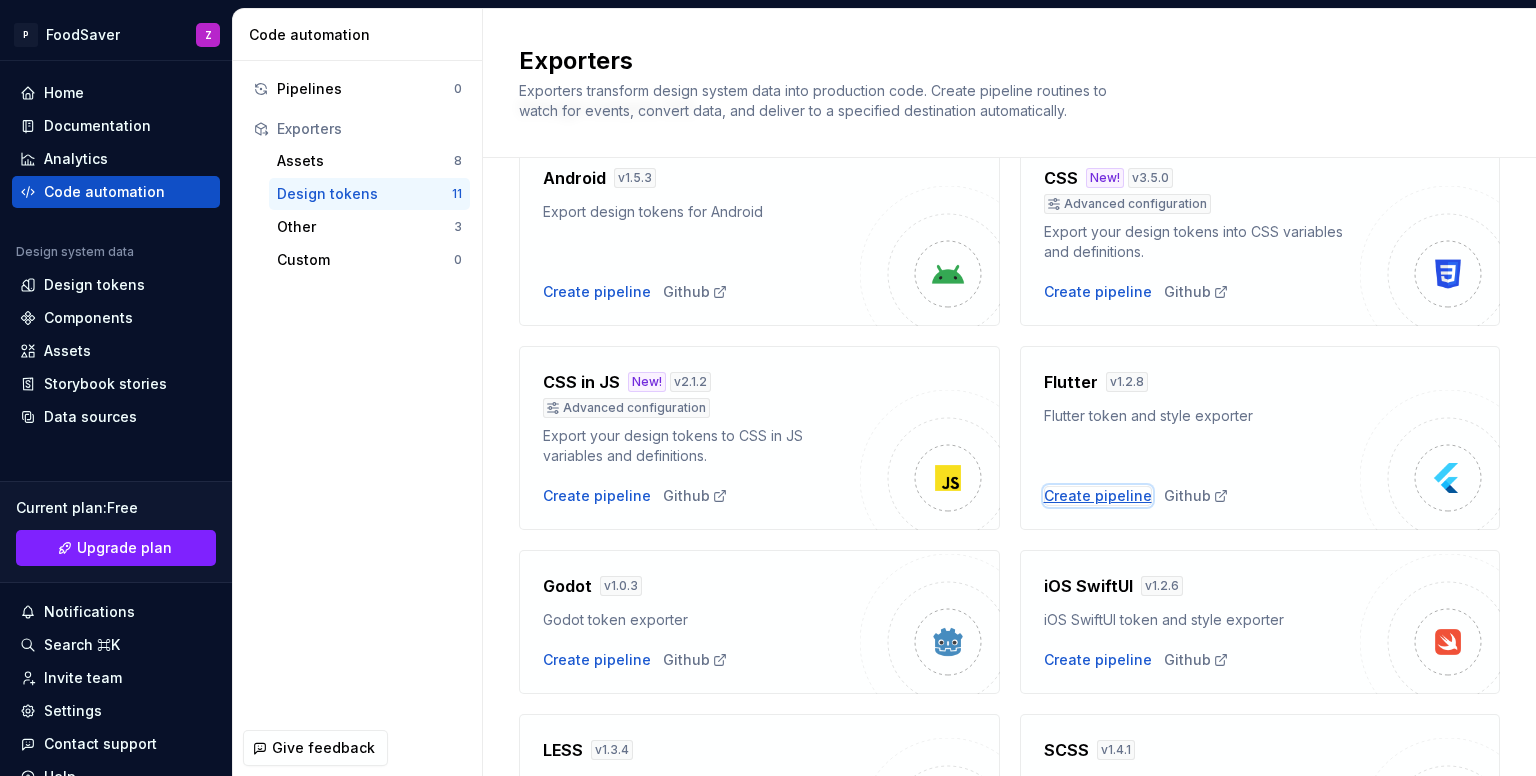click on "Create pipeline" at bounding box center (1098, 496) 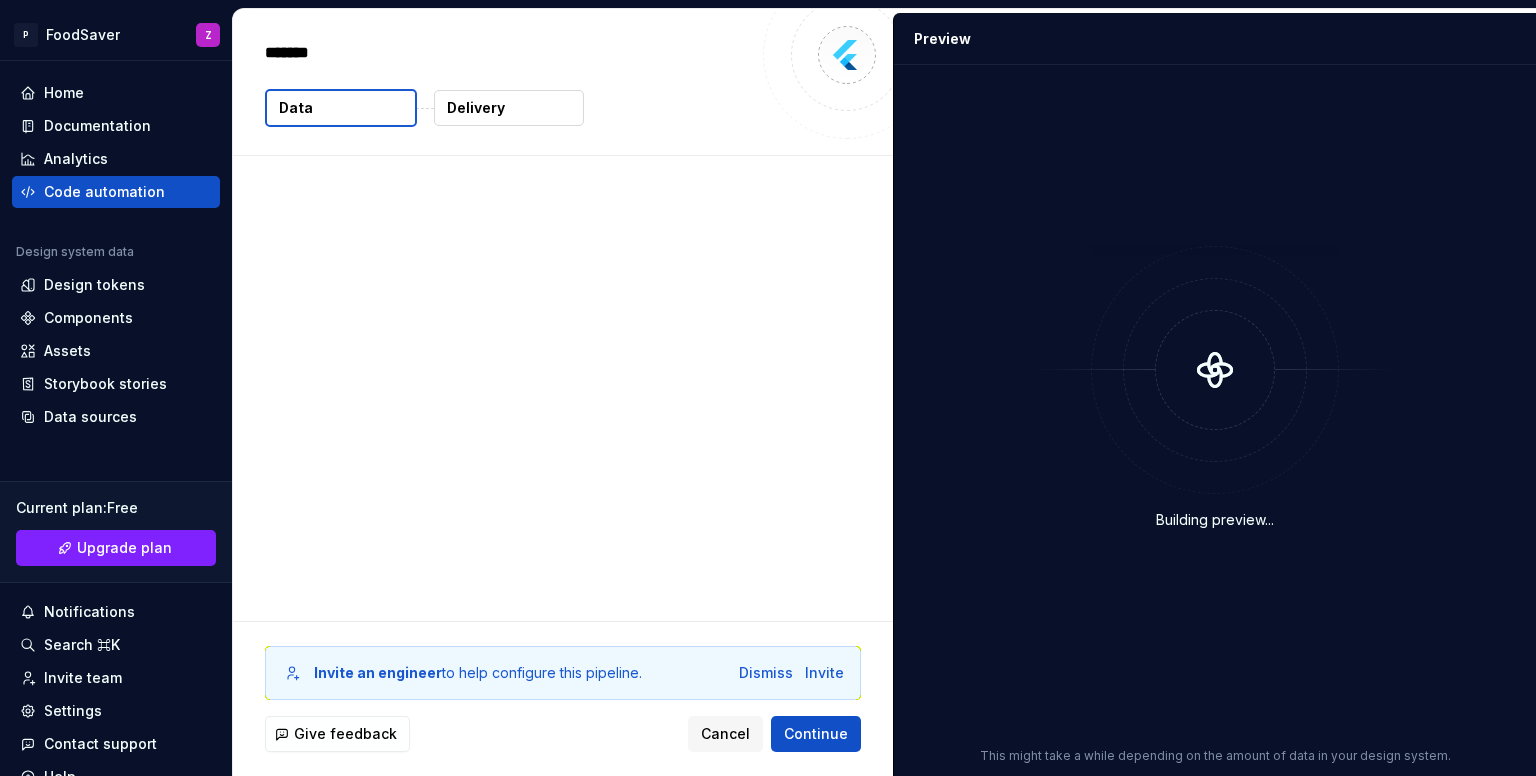 type on "*" 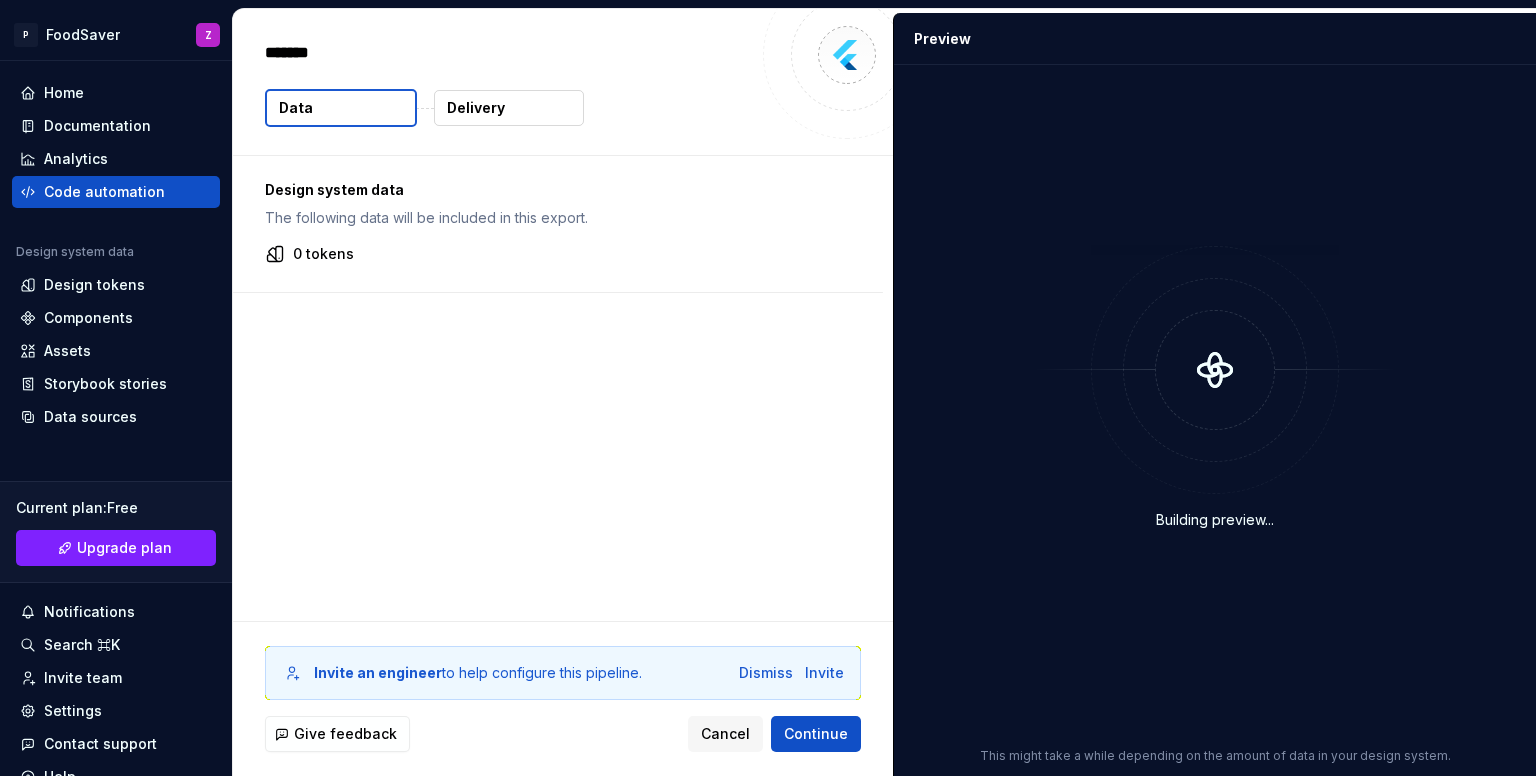 click on "Design system data The following data will be included in this export. 0 tokens" at bounding box center [563, 388] 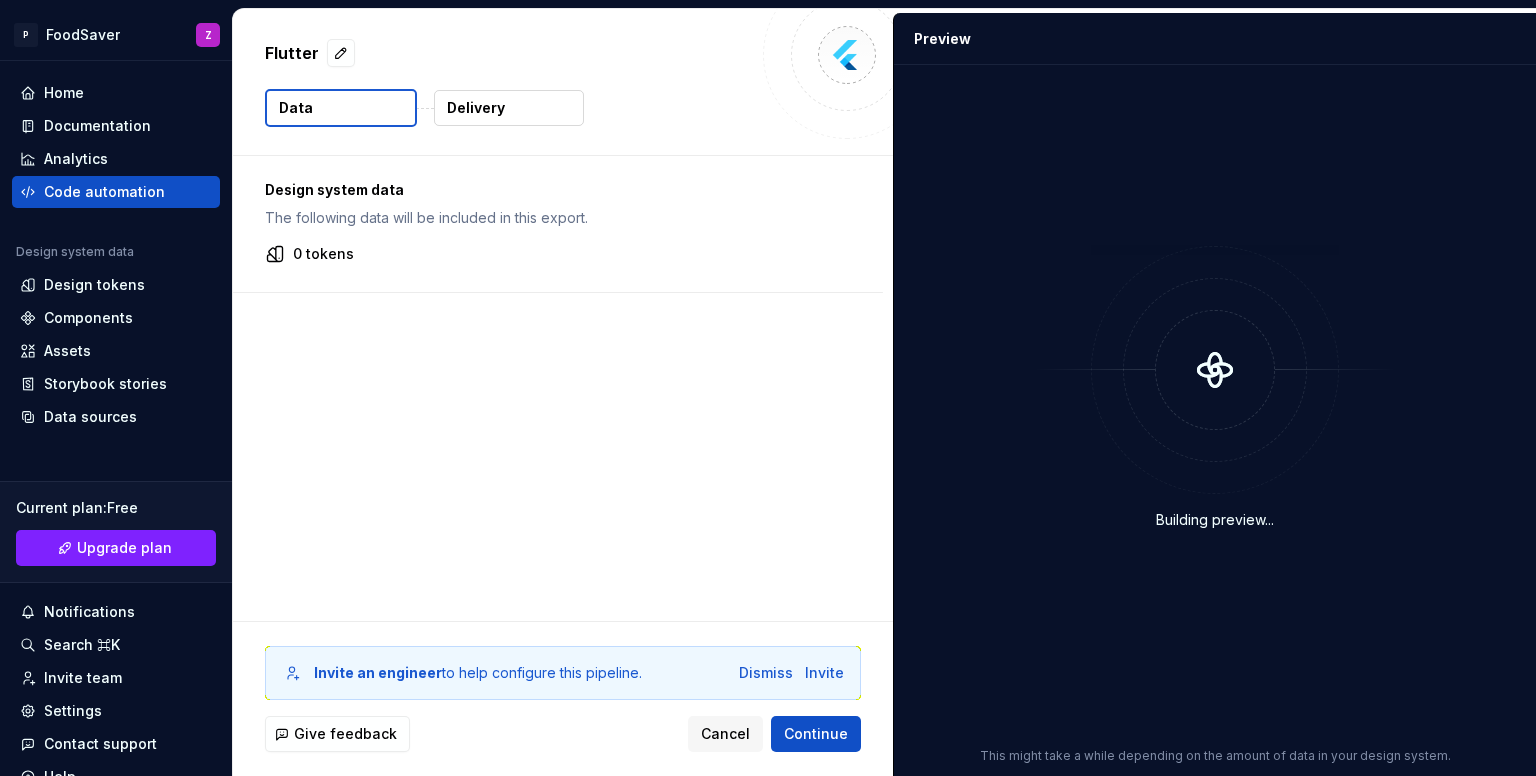 click on "Delivery" at bounding box center [476, 108] 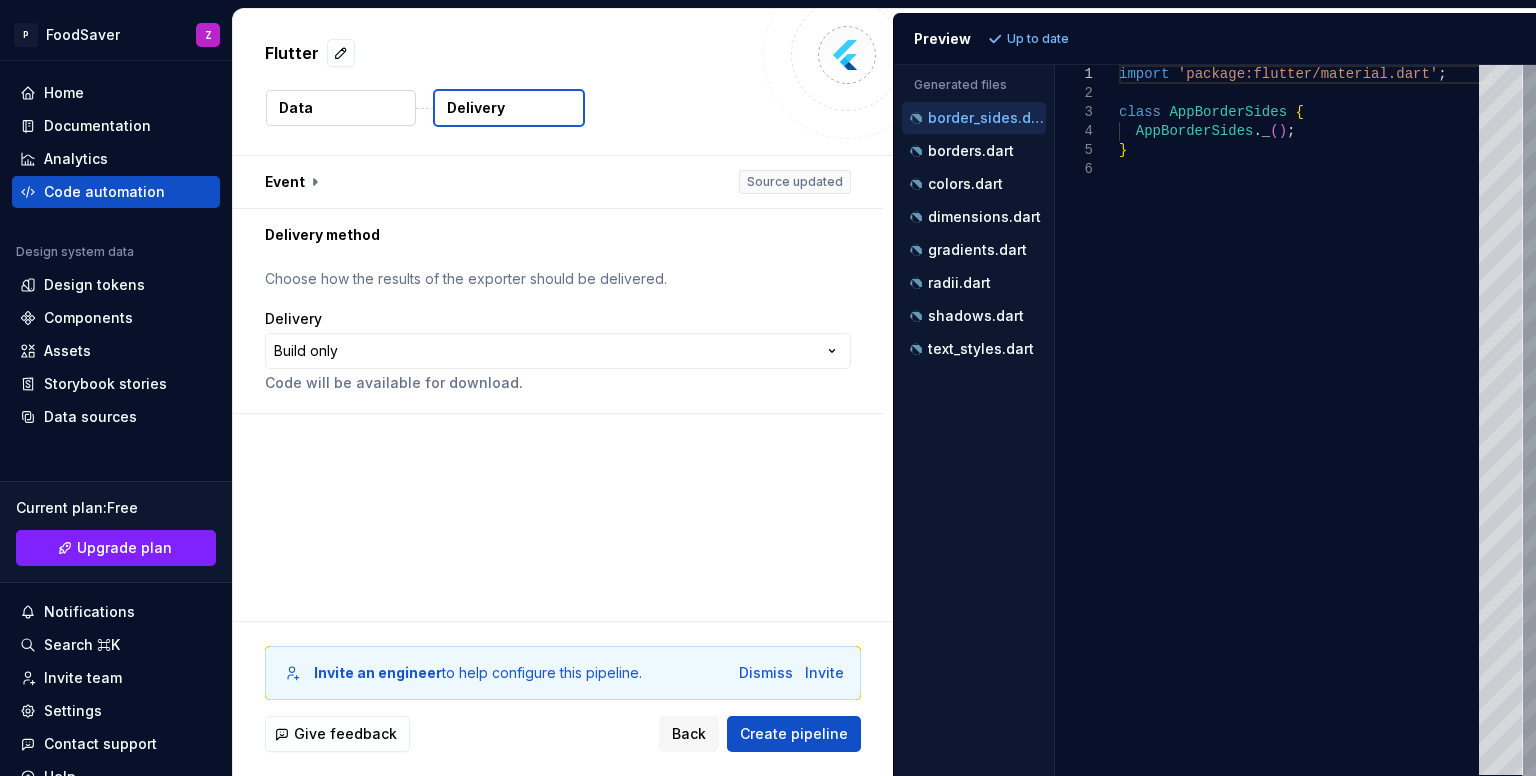 click on "Data" at bounding box center [341, 108] 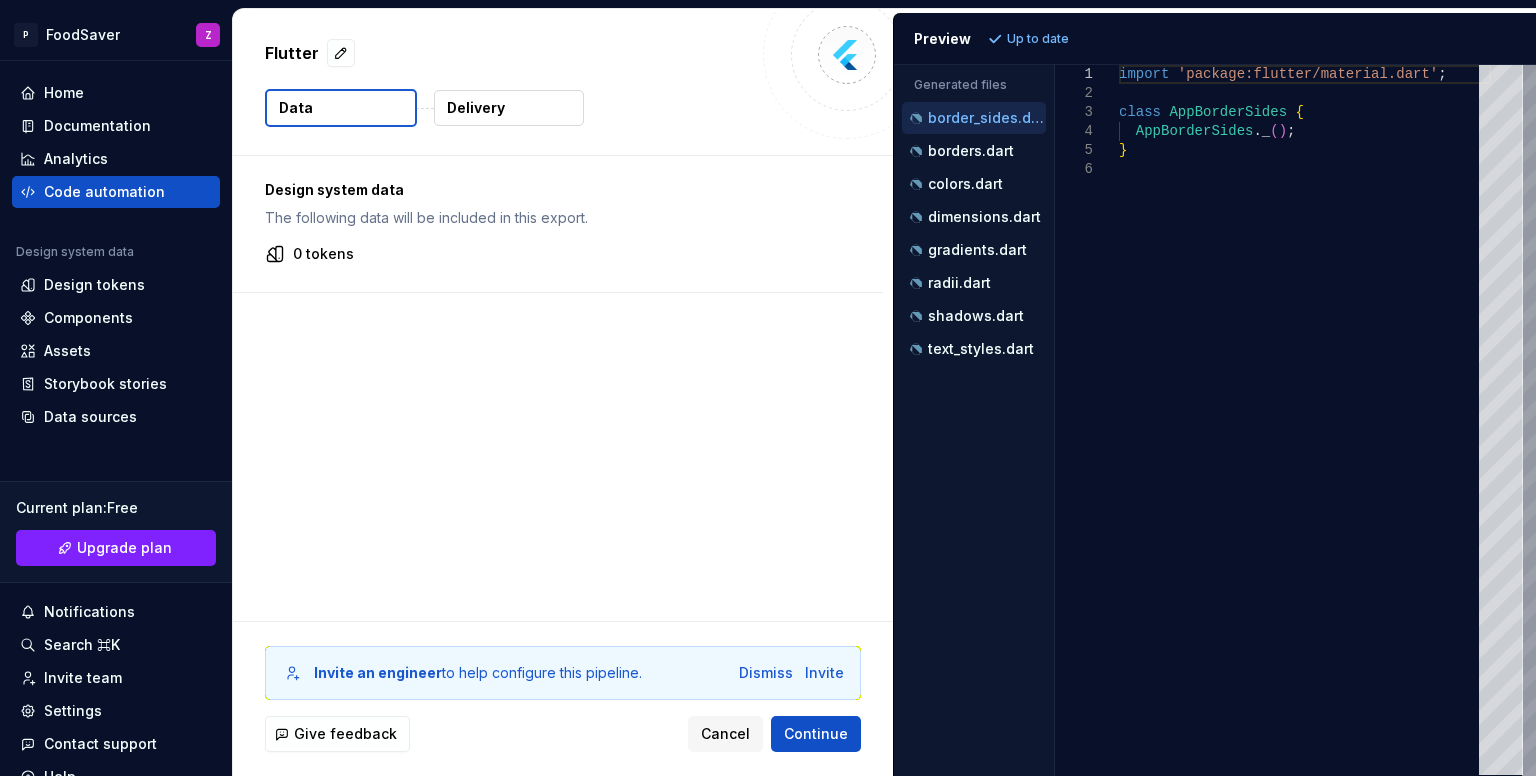 click on "Delivery" at bounding box center [476, 108] 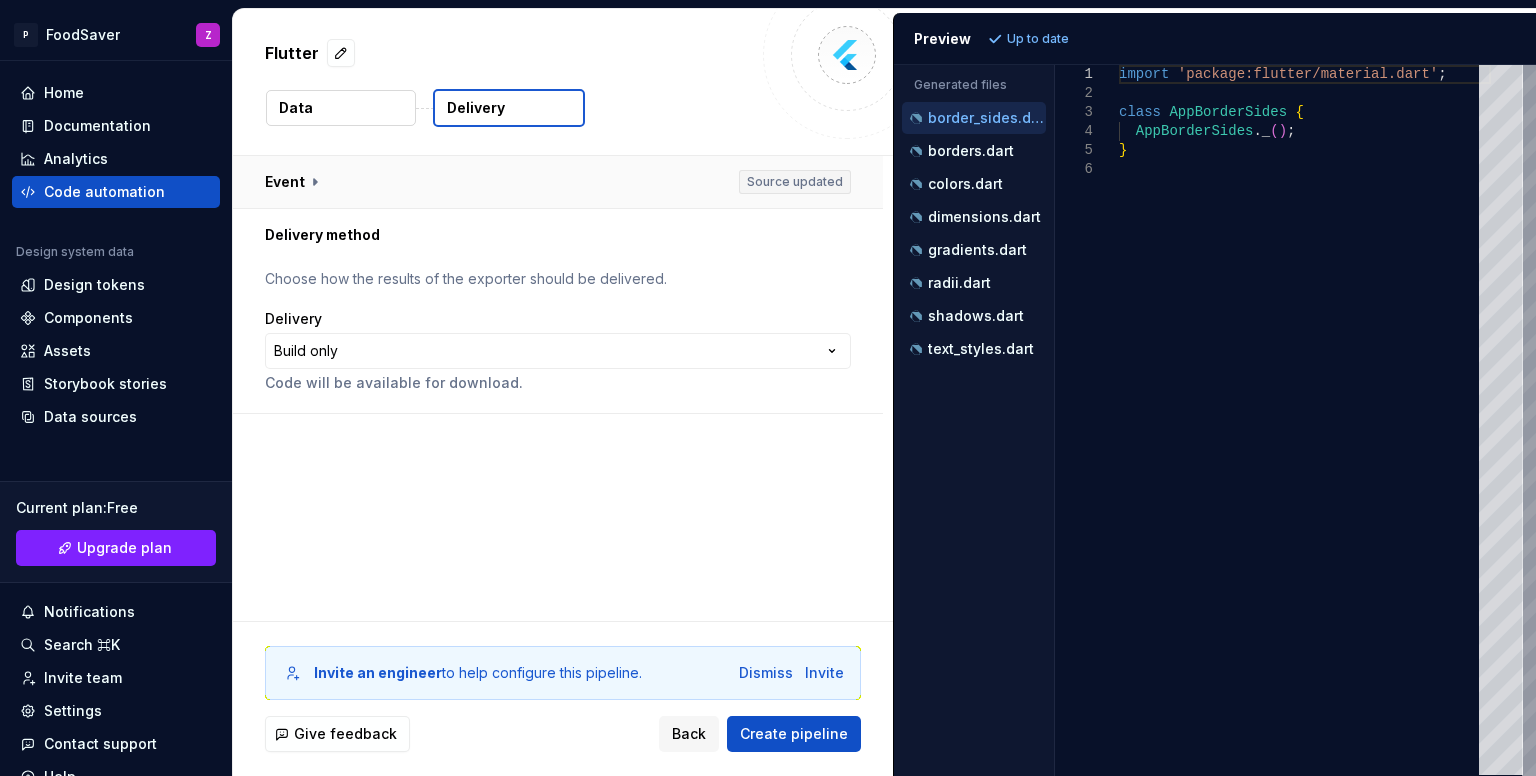 click at bounding box center (558, 182) 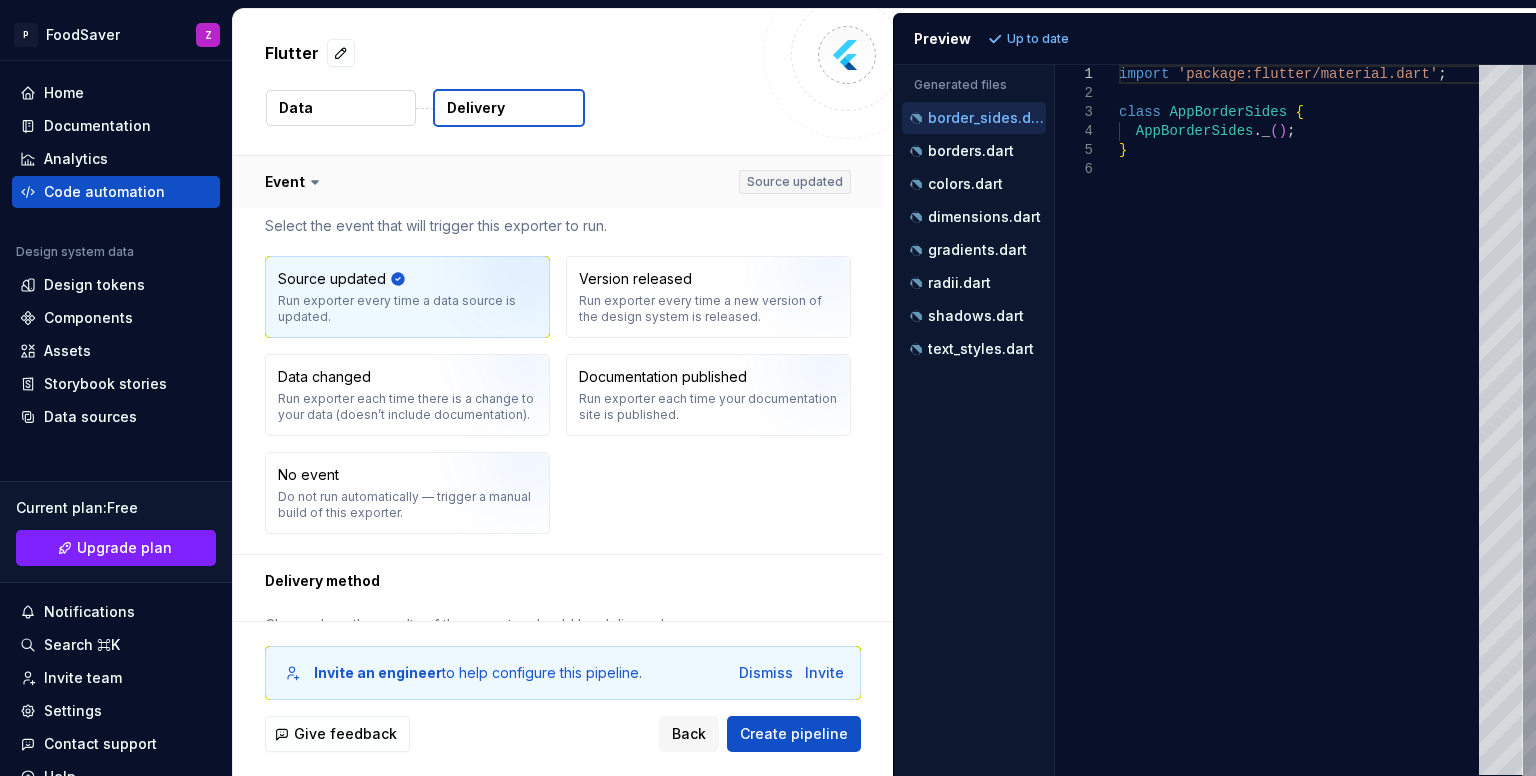 click at bounding box center [558, 182] 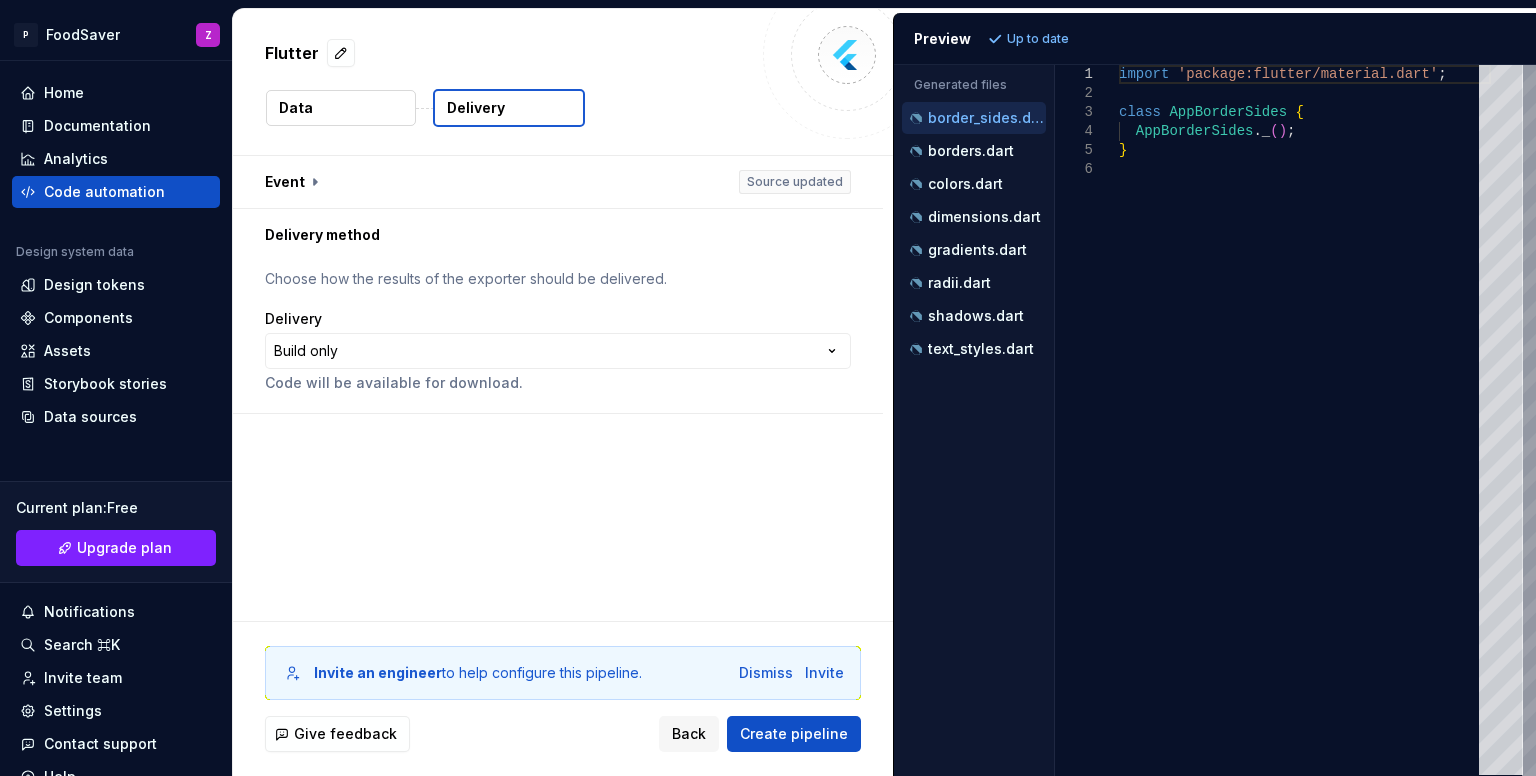 click on "Data" at bounding box center [341, 108] 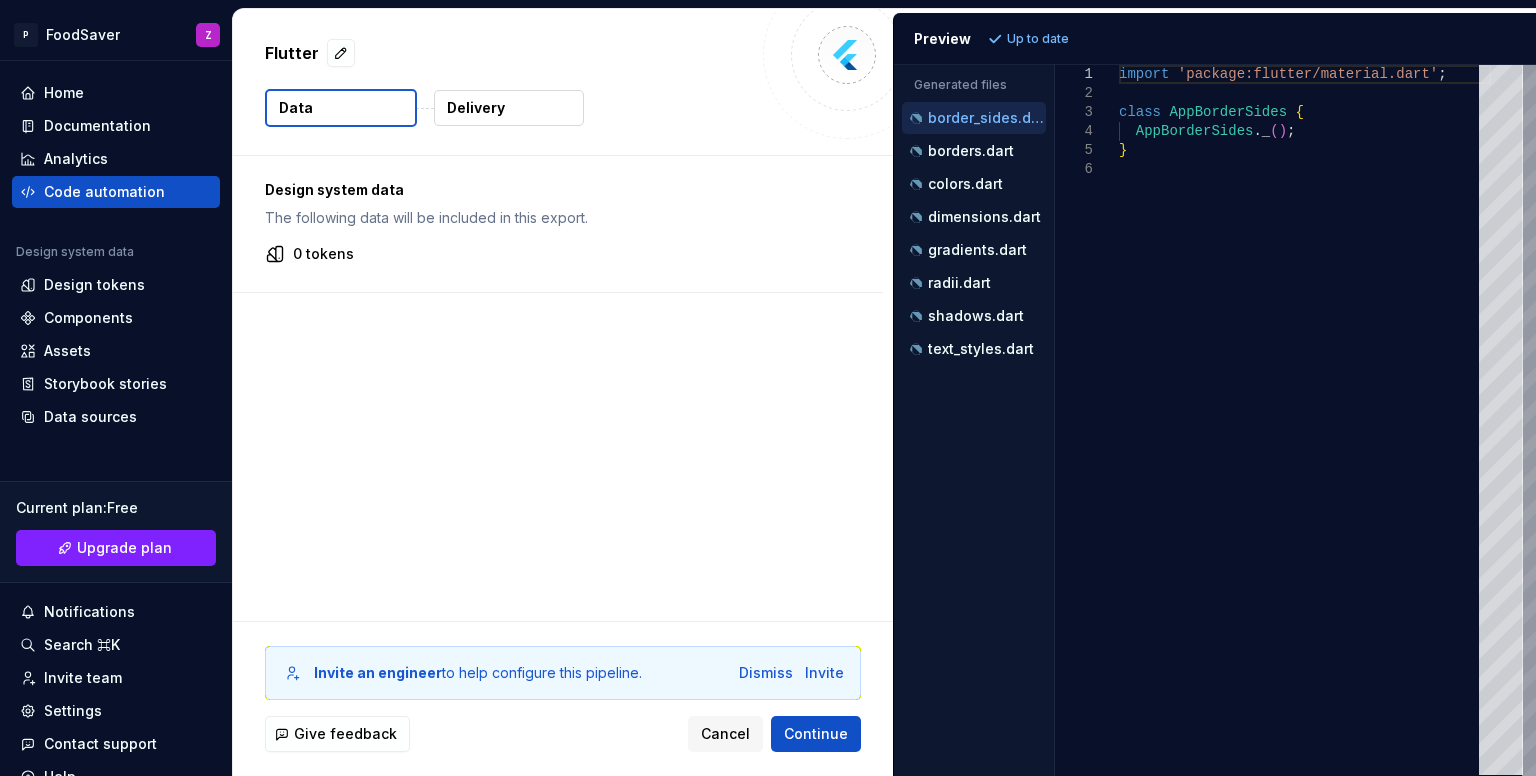 click on "Design system data The following data will be included in this export. 0 tokens" at bounding box center (558, 224) 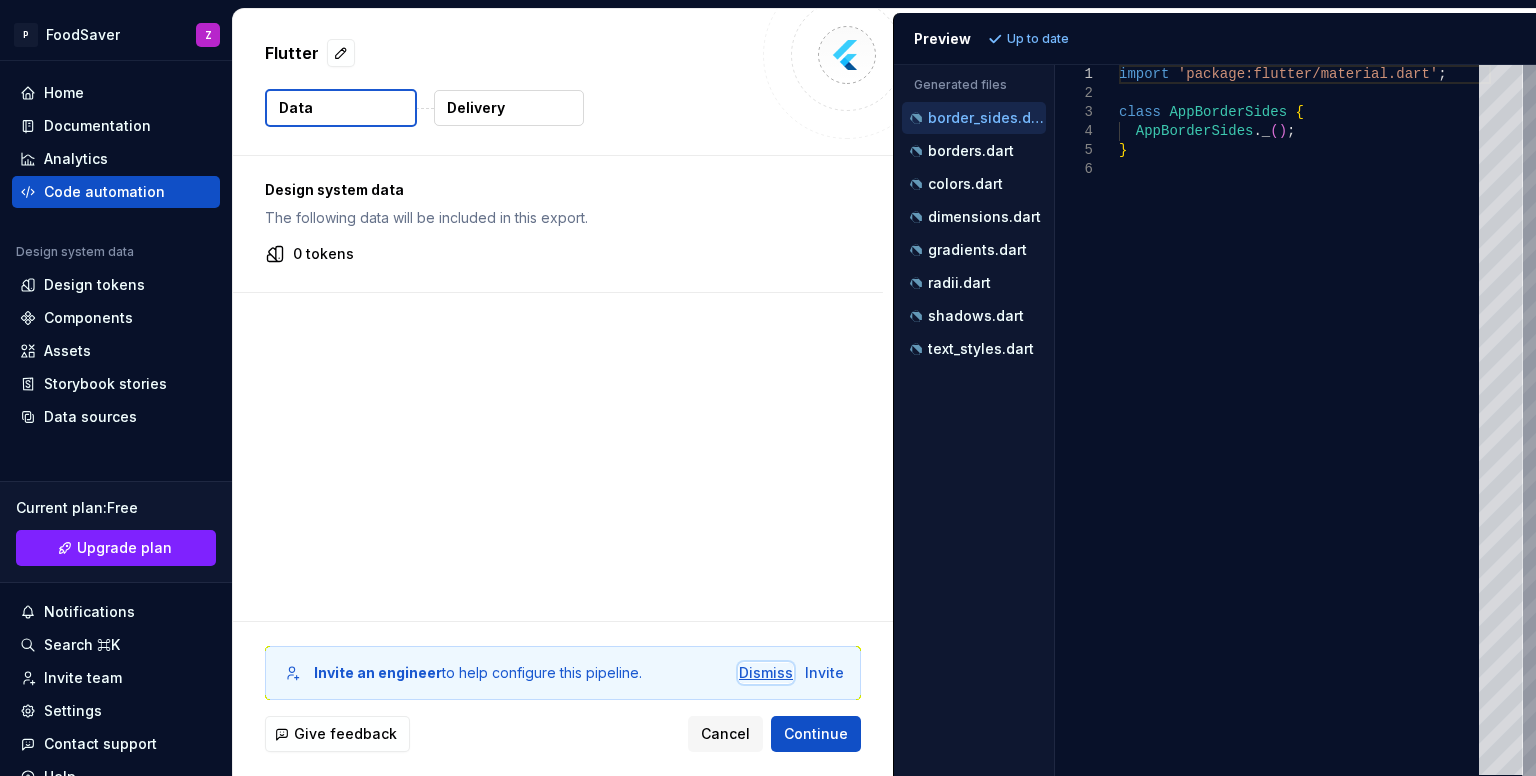 click on "Dismiss" at bounding box center [766, 673] 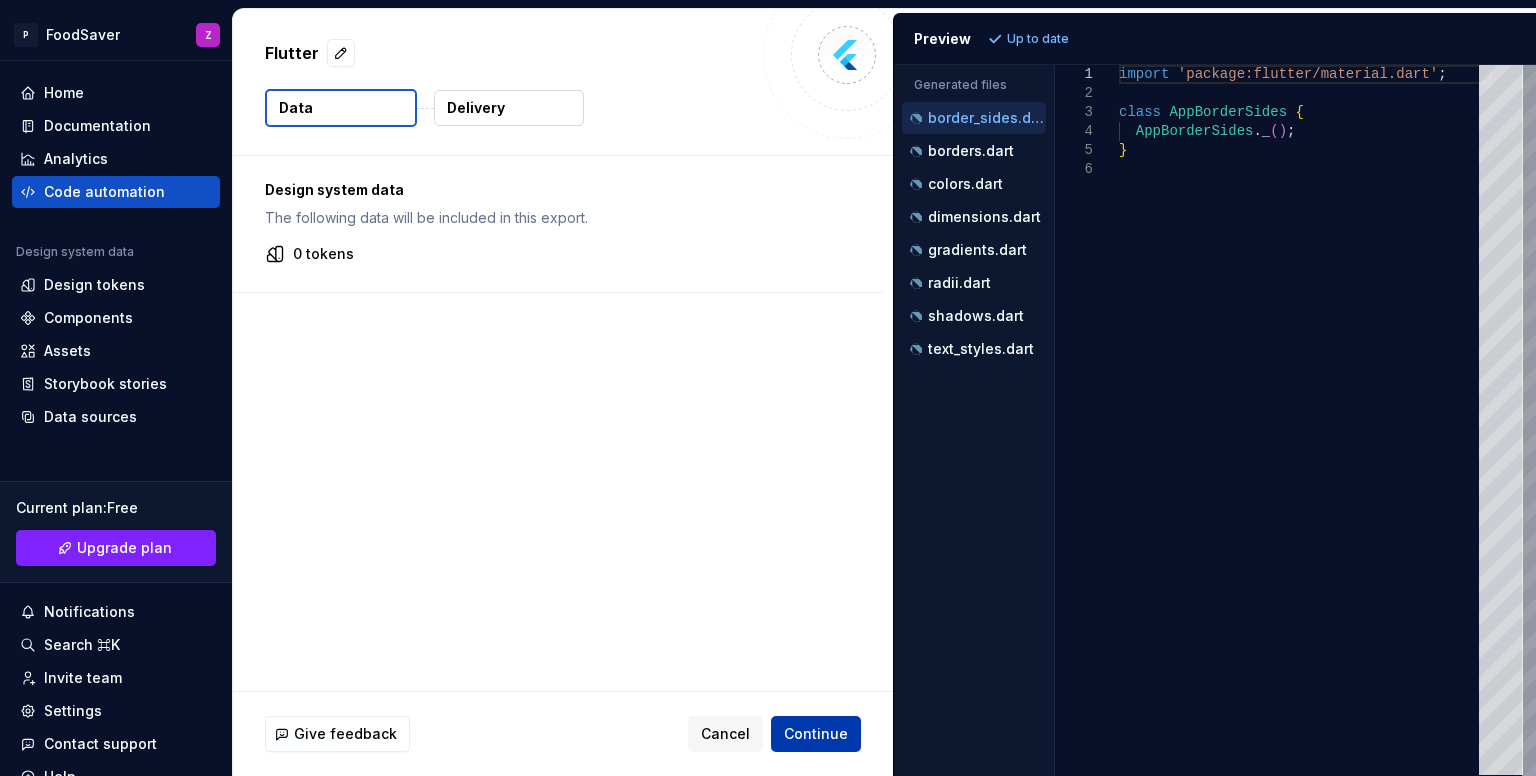 click on "Continue" at bounding box center [816, 734] 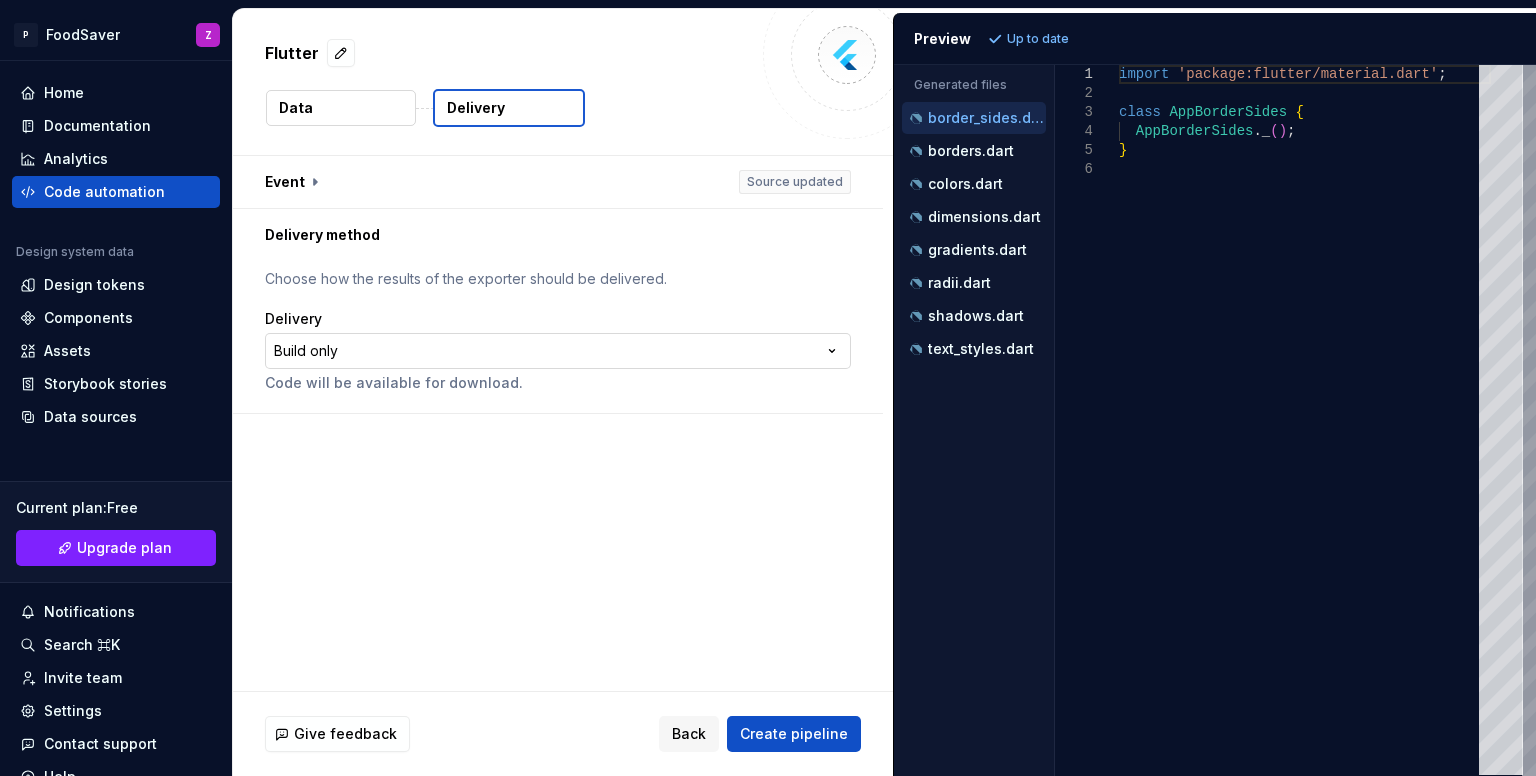 click on "**********" at bounding box center [768, 388] 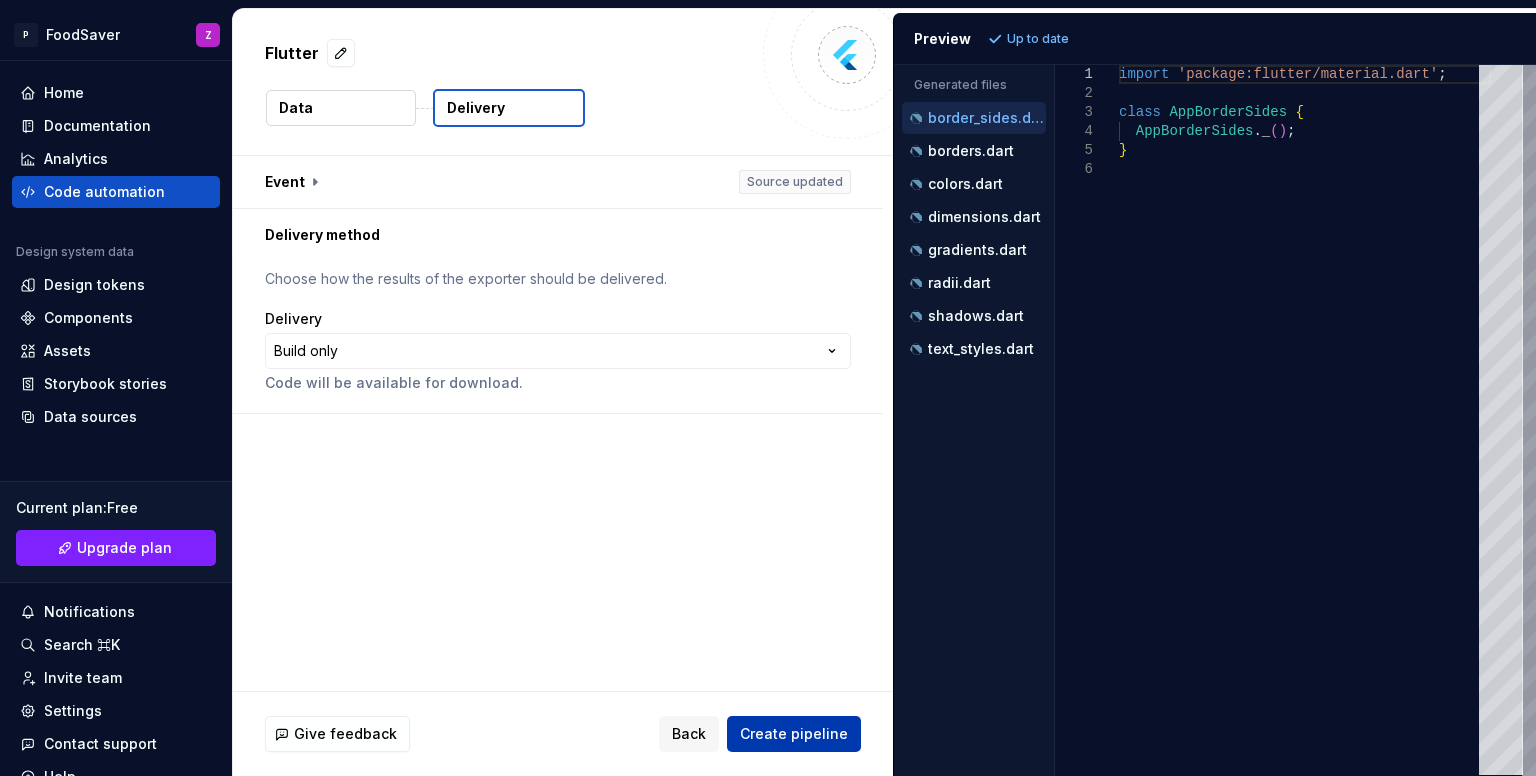 click on "Create pipeline" at bounding box center (794, 734) 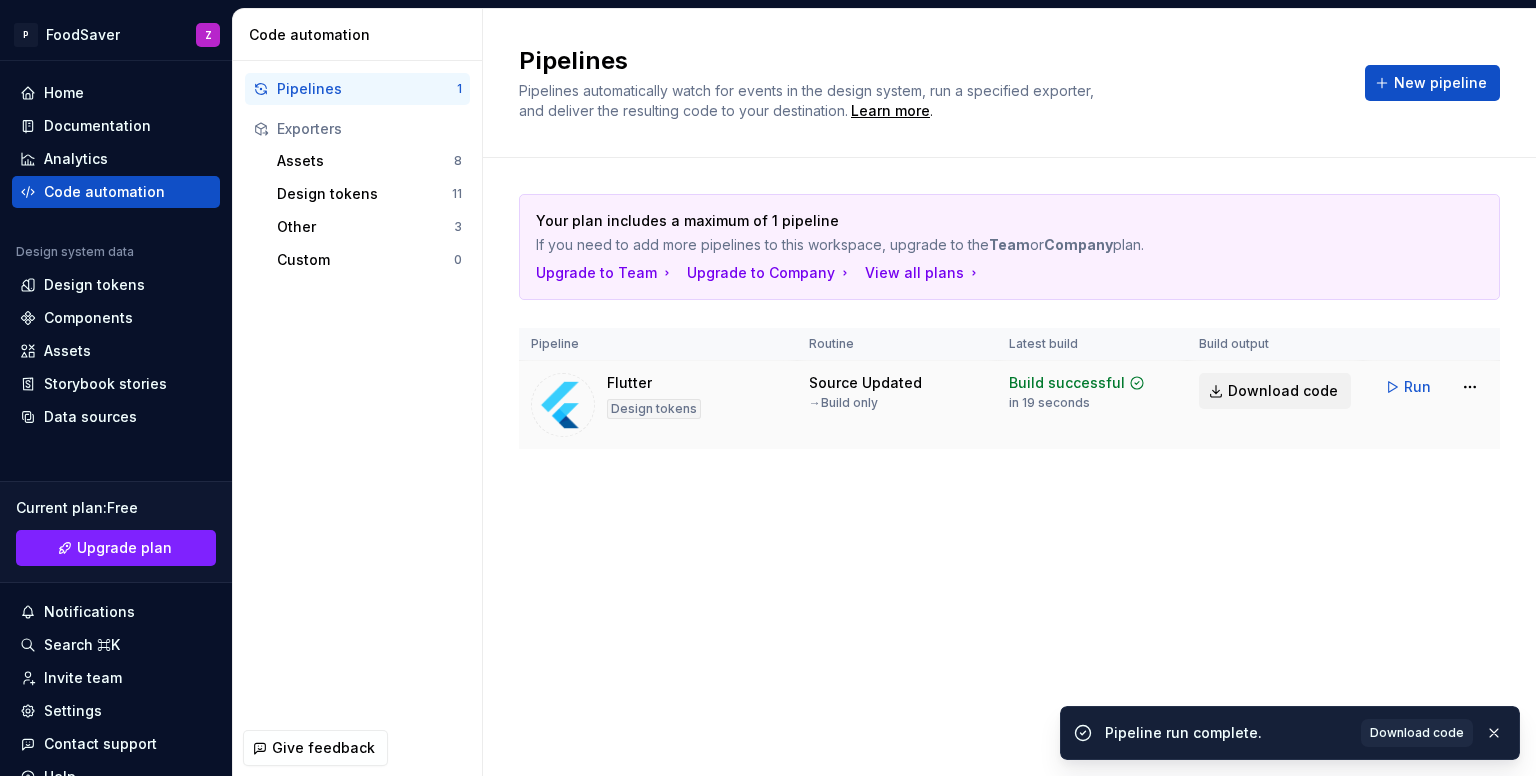 click on "Download code" at bounding box center (1283, 391) 